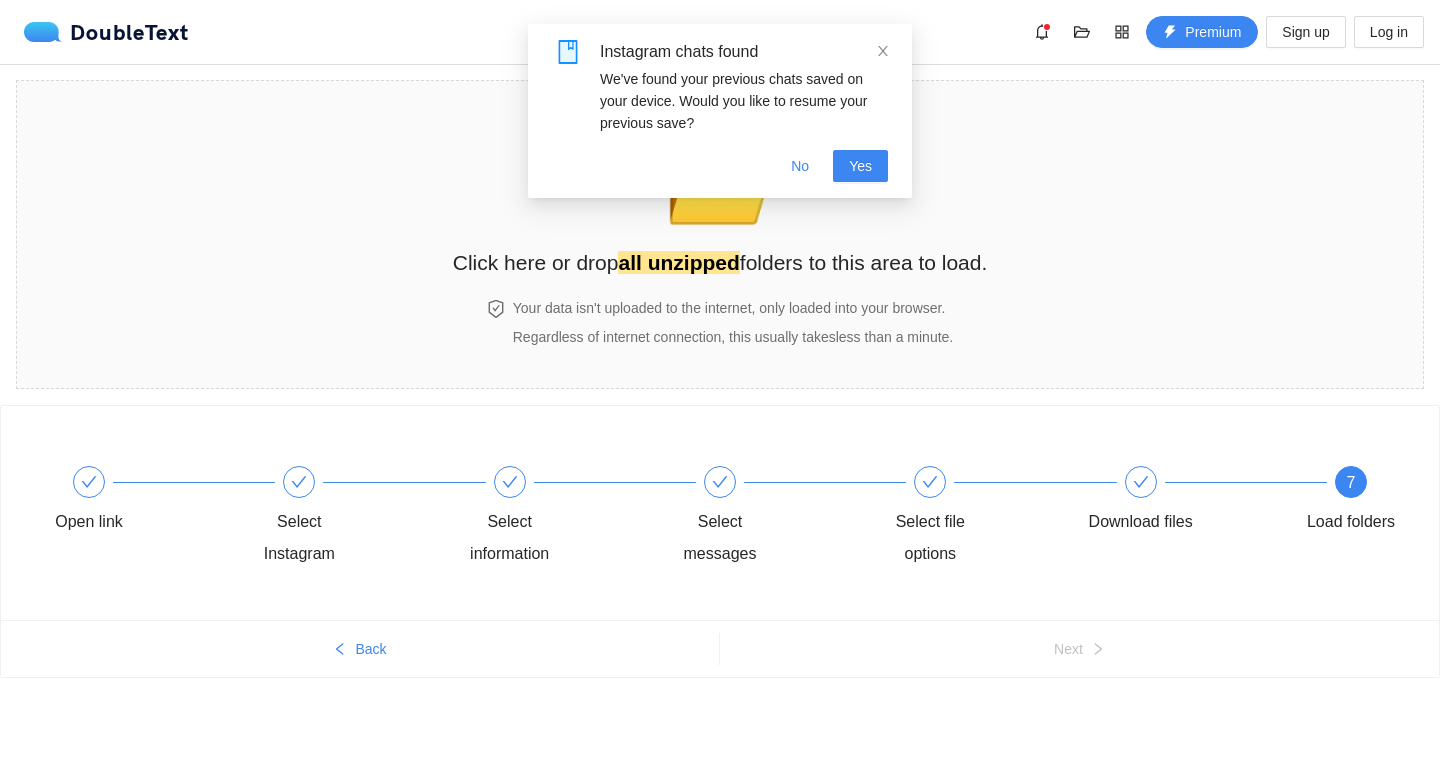 scroll, scrollTop: 0, scrollLeft: 0, axis: both 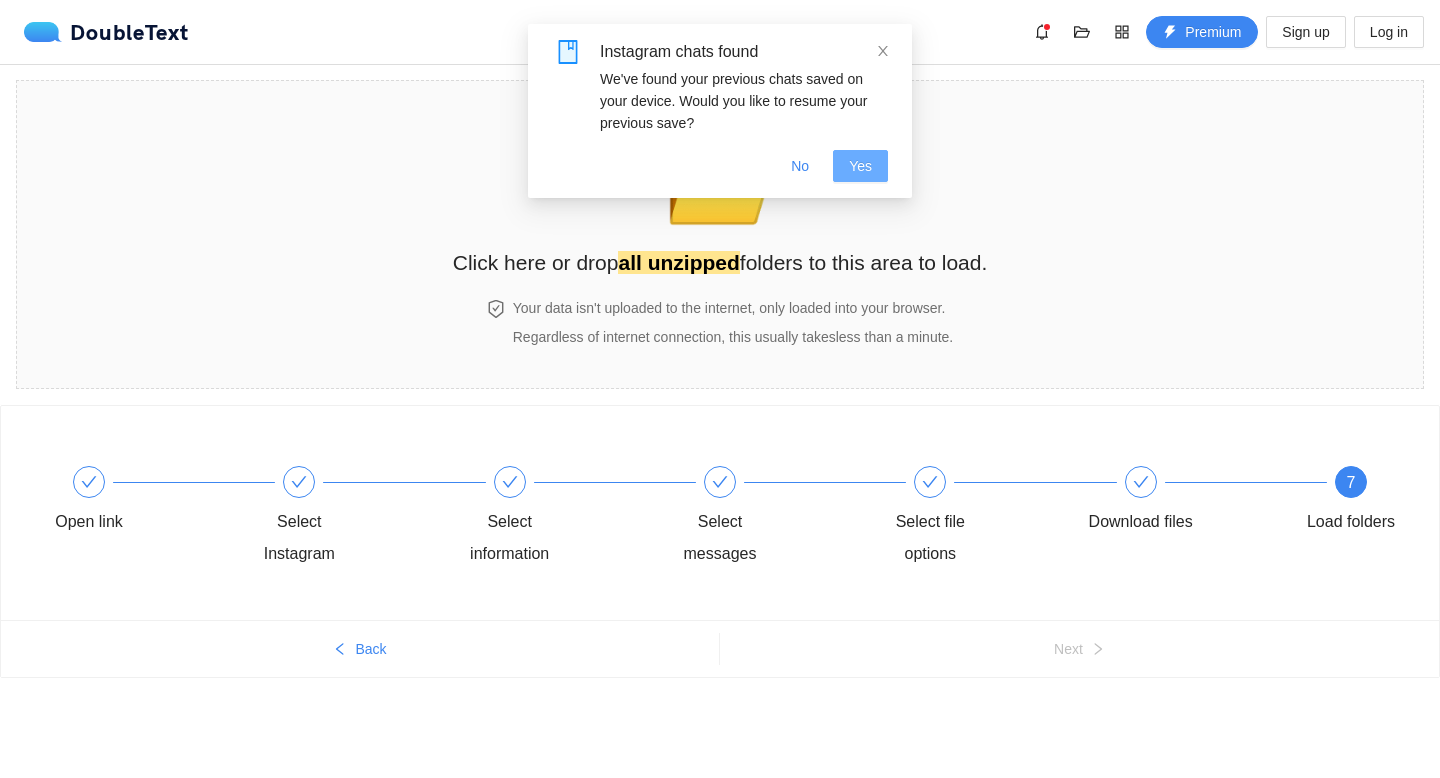 click on "Yes" at bounding box center (860, 166) 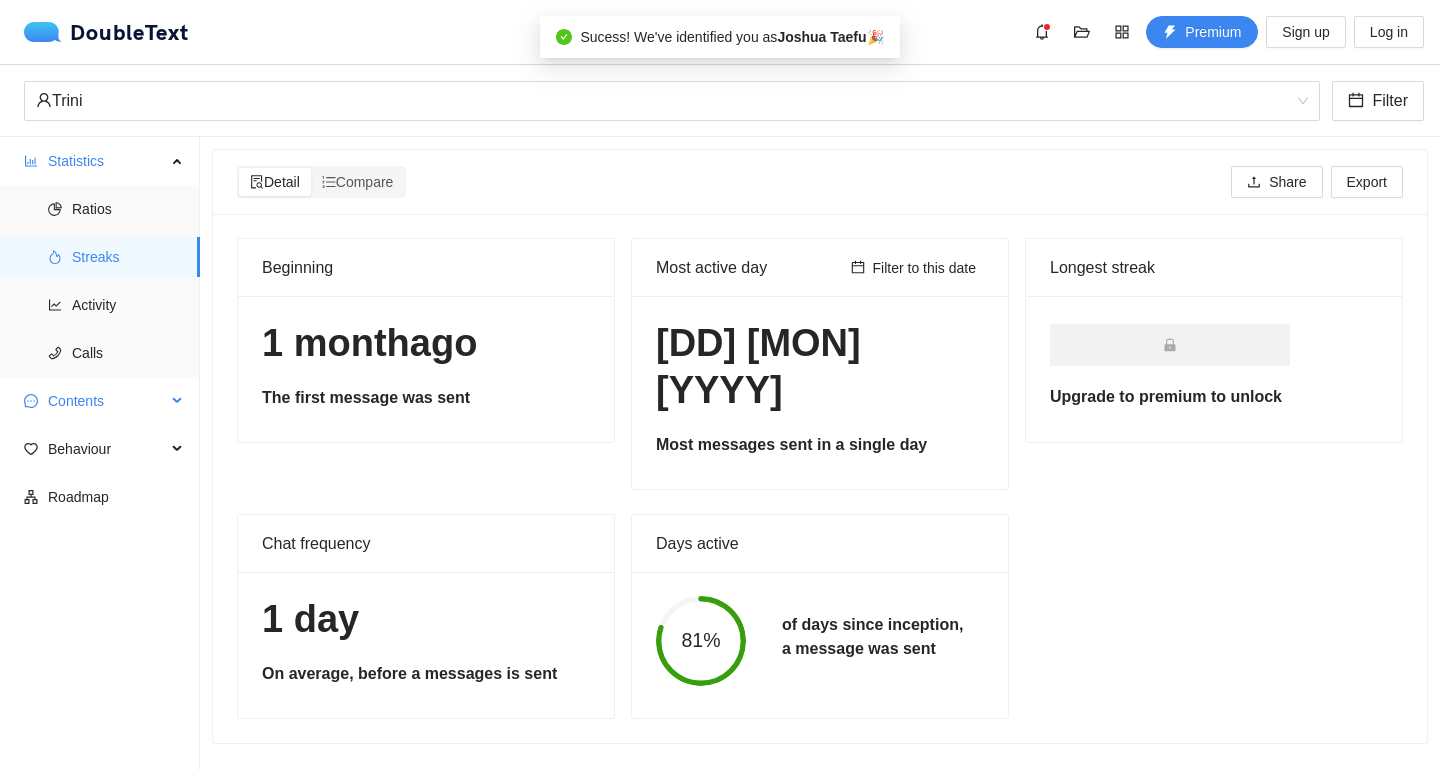 click on "Contents" at bounding box center [107, 401] 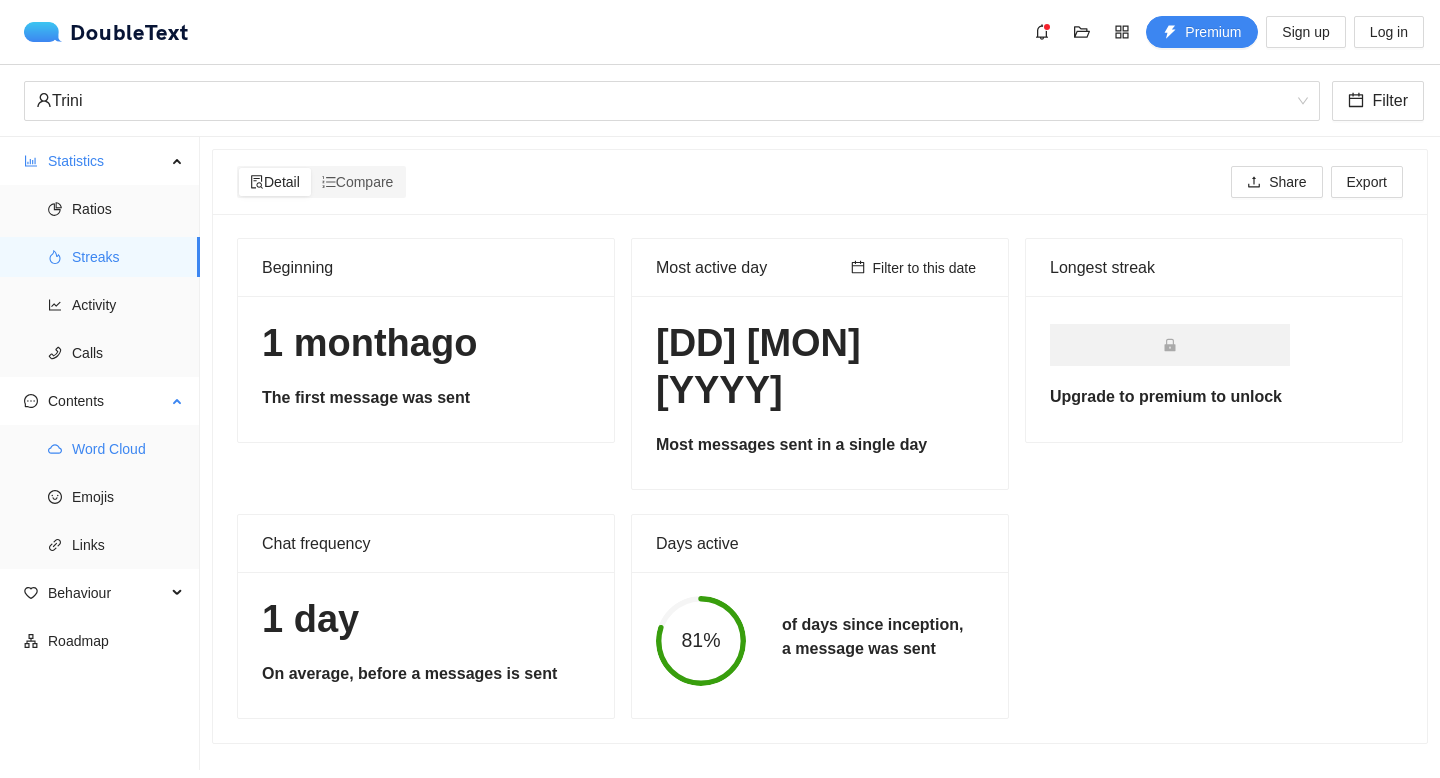 click on "Word Cloud" at bounding box center [128, 449] 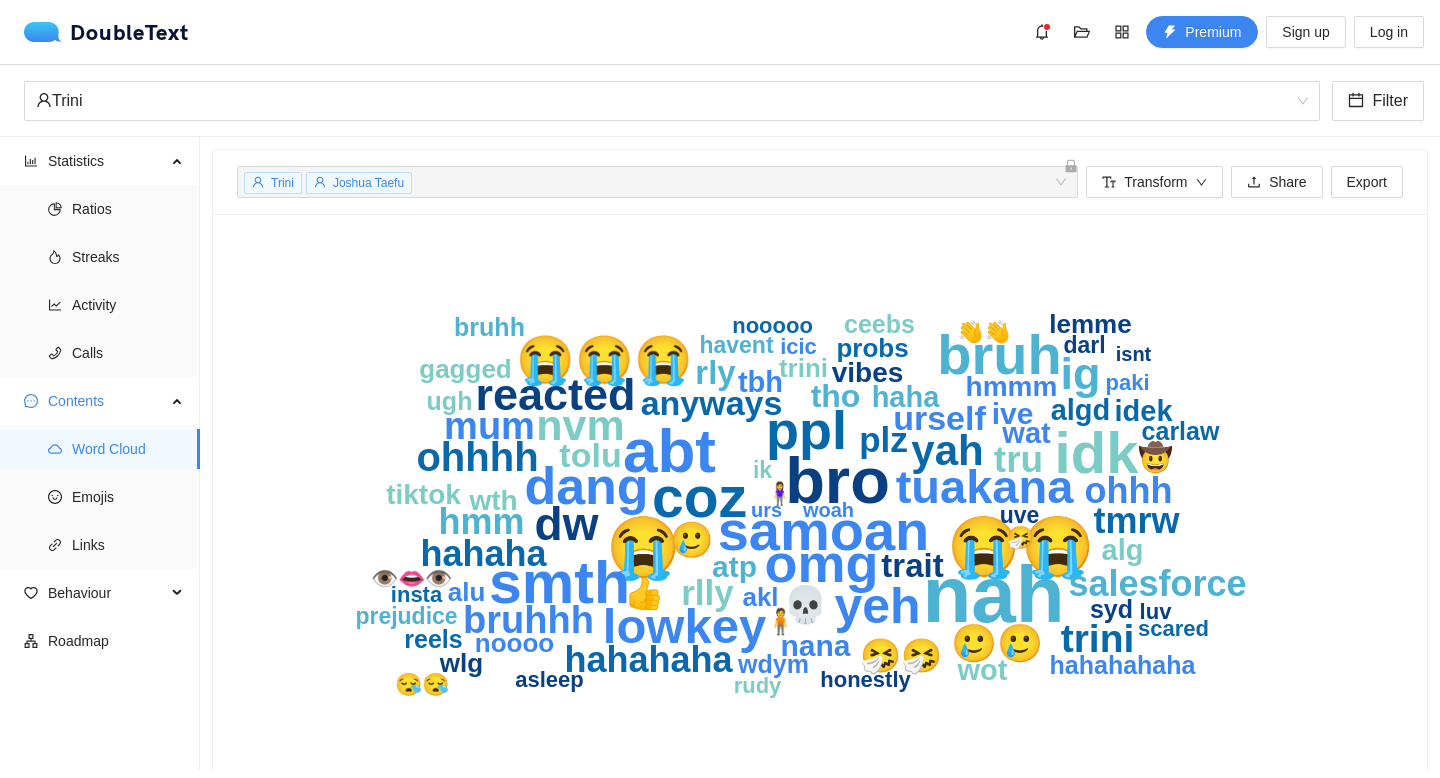 scroll, scrollTop: 40, scrollLeft: 0, axis: vertical 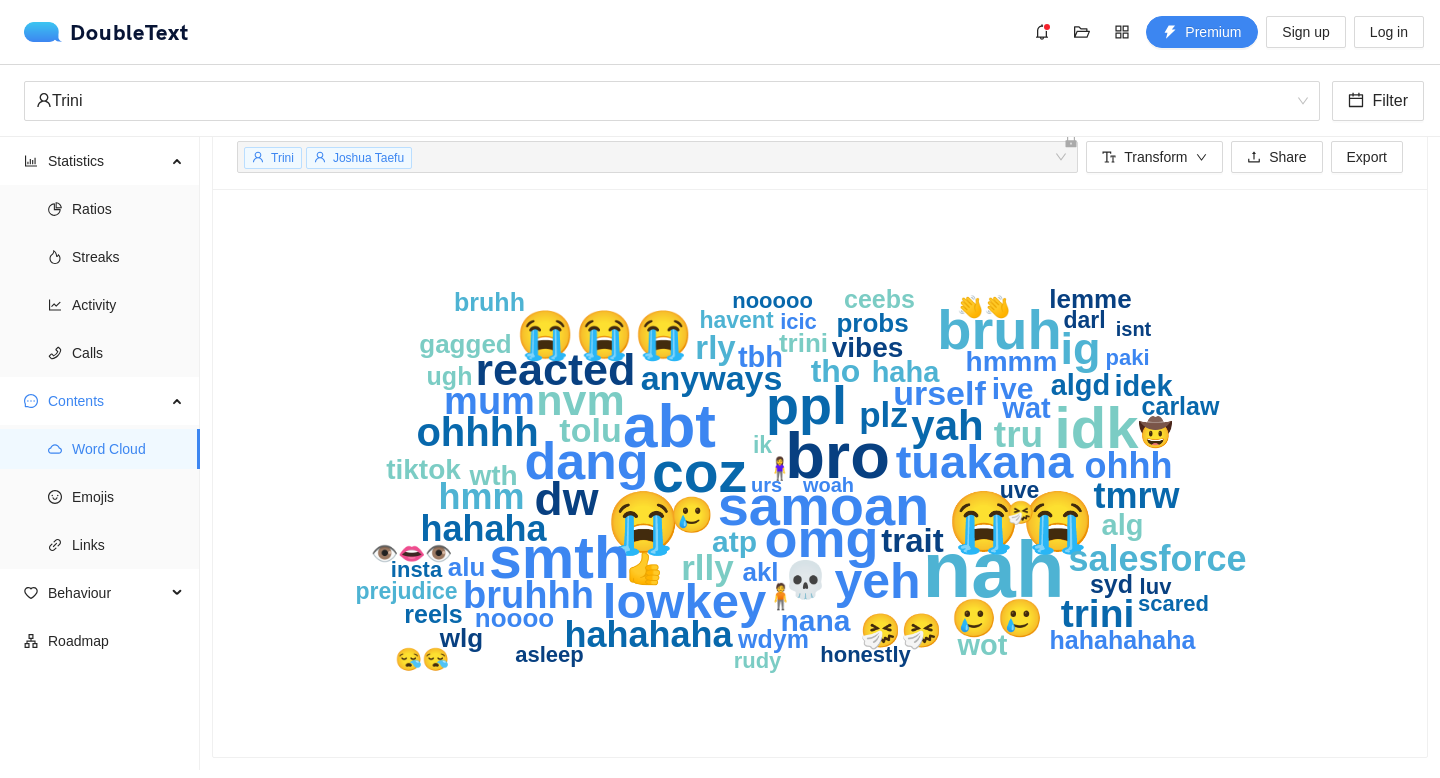 click on "nah bro abt 😭 😭😭 smth idk coz bruh samoan omg ppl dang yeh lowkey 😭 😭 tuakana dw reacted ig nvm yah ohhhh trini mum bruhhh 🥲🥲 tru hahaha 💀 salesforce tmrw ohhh hmm hahaha 🥲 rlly plz tolu anyways urself 🤧🤧 rly trait tho atp 👍 ive nana wat algd haha idek wot alg tbh wth tiktok vibes hmmm 🤠 akl noooo lemme trin alu gagged probs wlg ugh ceebs syd bruhh wdym carlaw hahahahaha reels 🧍 havent darl prejudice ik uve 🤧 luv nooooo honestly 👋👋 asleep 😪😪 👁️👄👁️ icic insta paki scared rudy 🧍‍♀️ urs woah isnt" at bounding box center [812, 473] 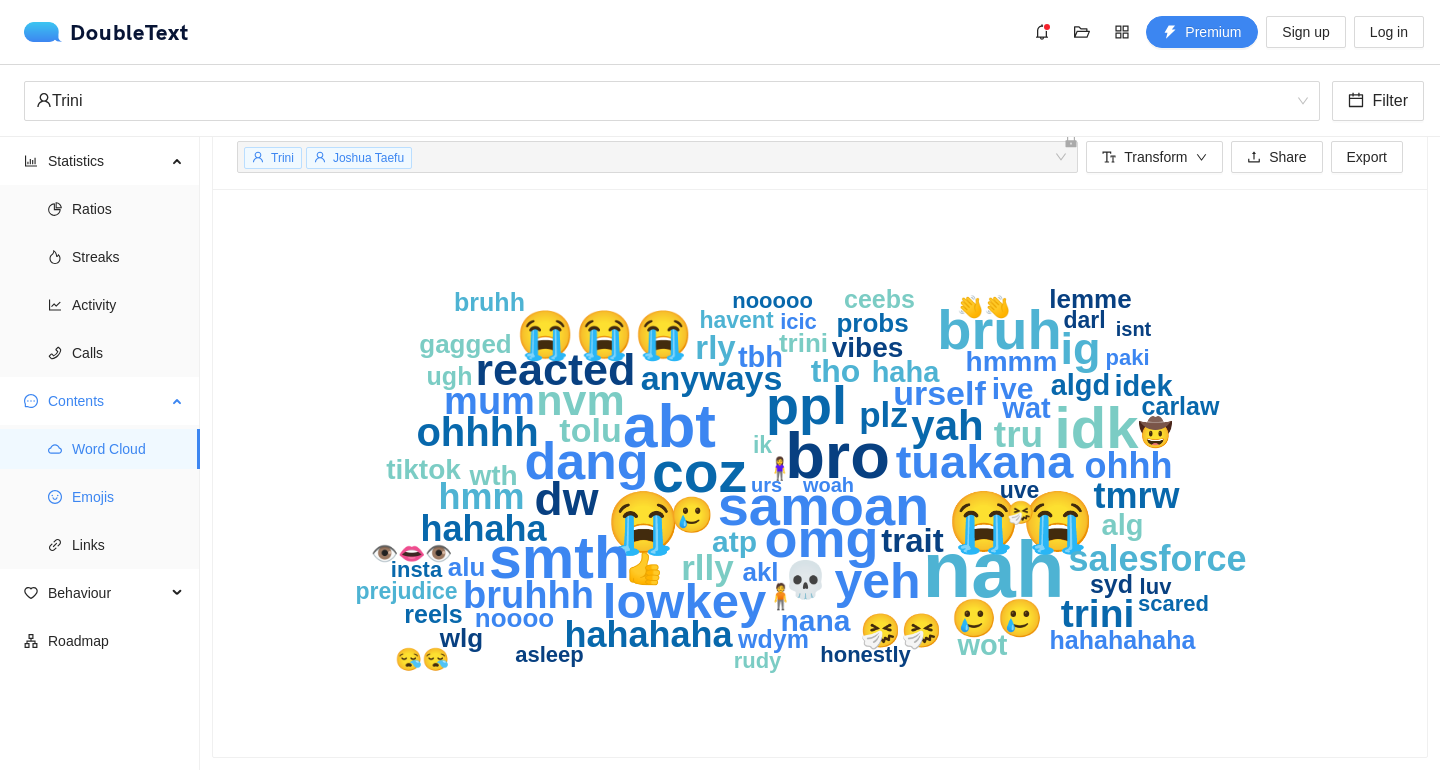click on "Emojis" at bounding box center (128, 497) 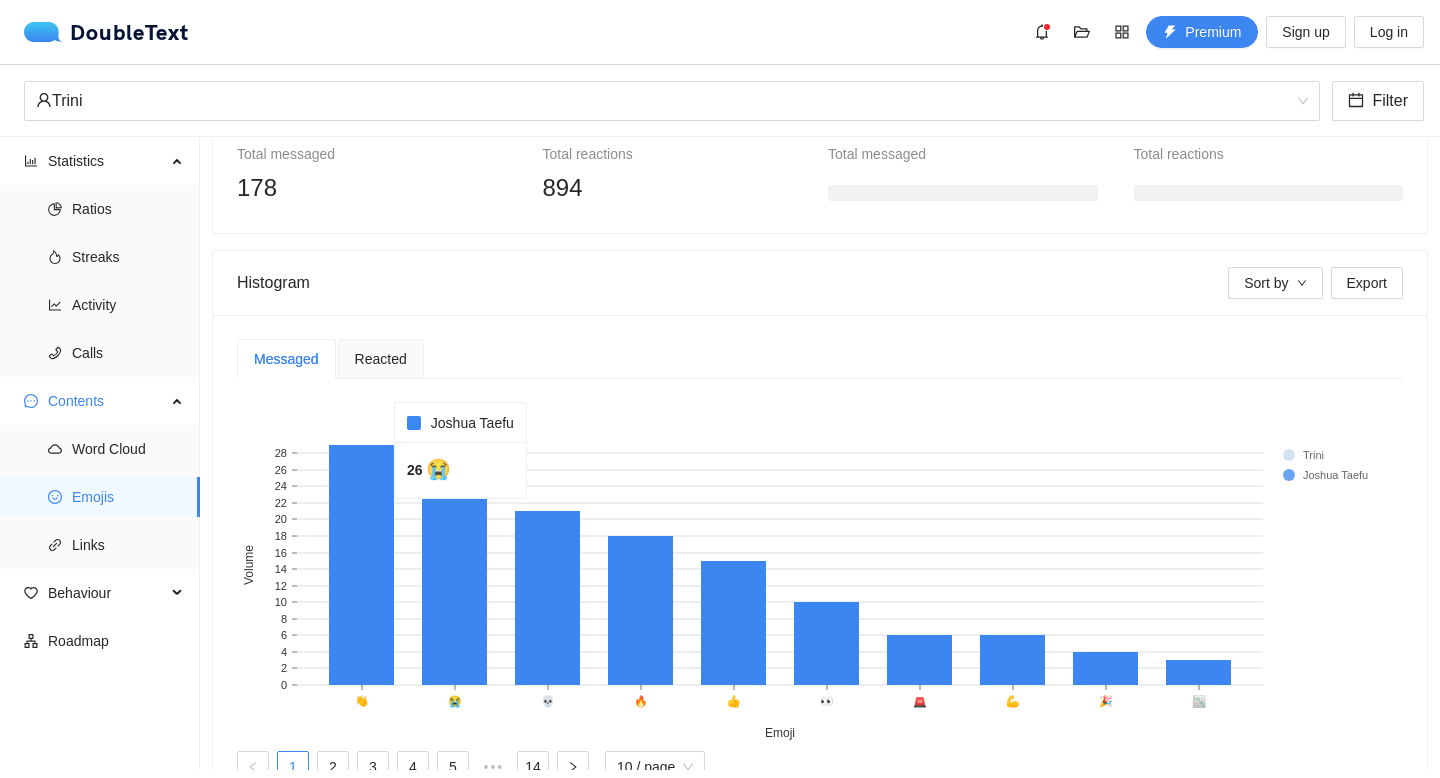 scroll, scrollTop: 348, scrollLeft: 0, axis: vertical 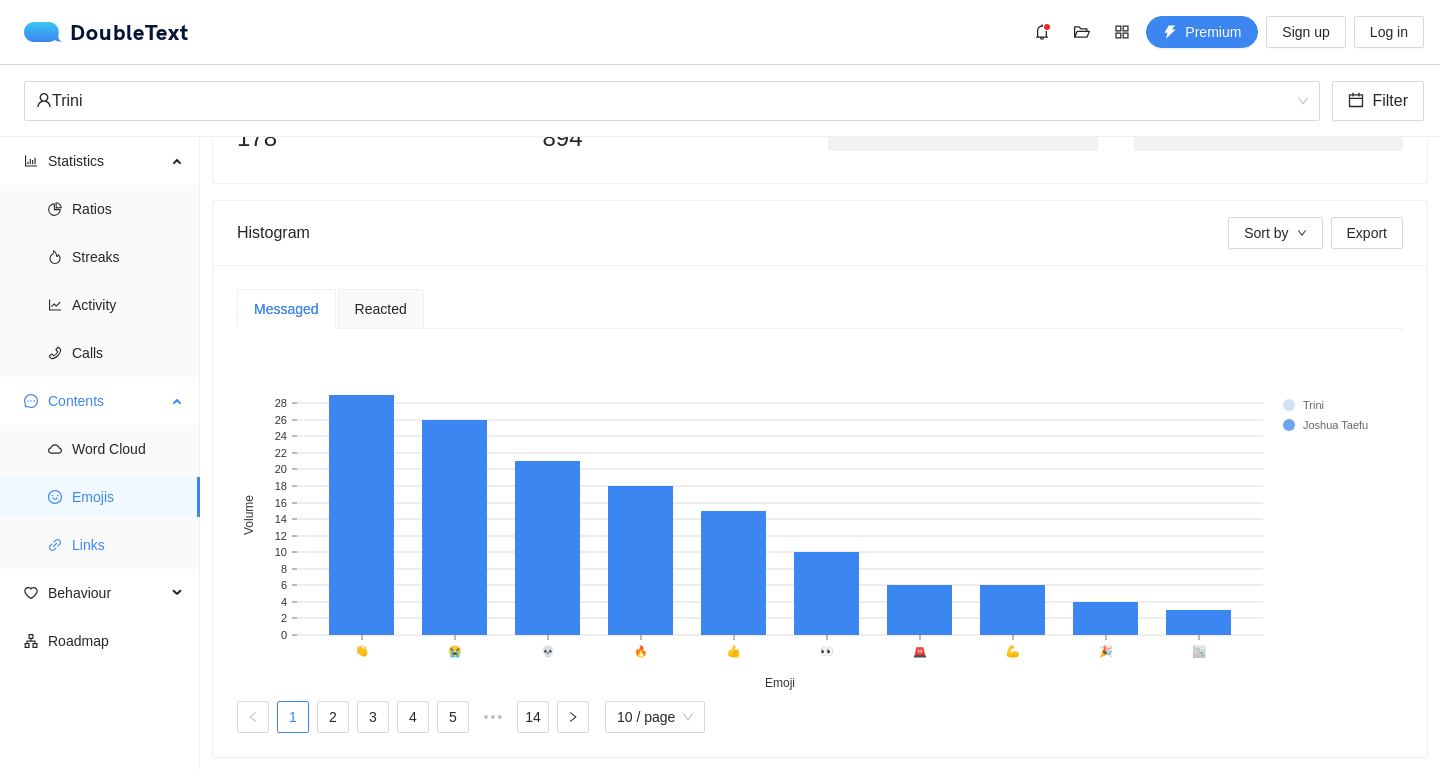 click on "Links" at bounding box center [128, 545] 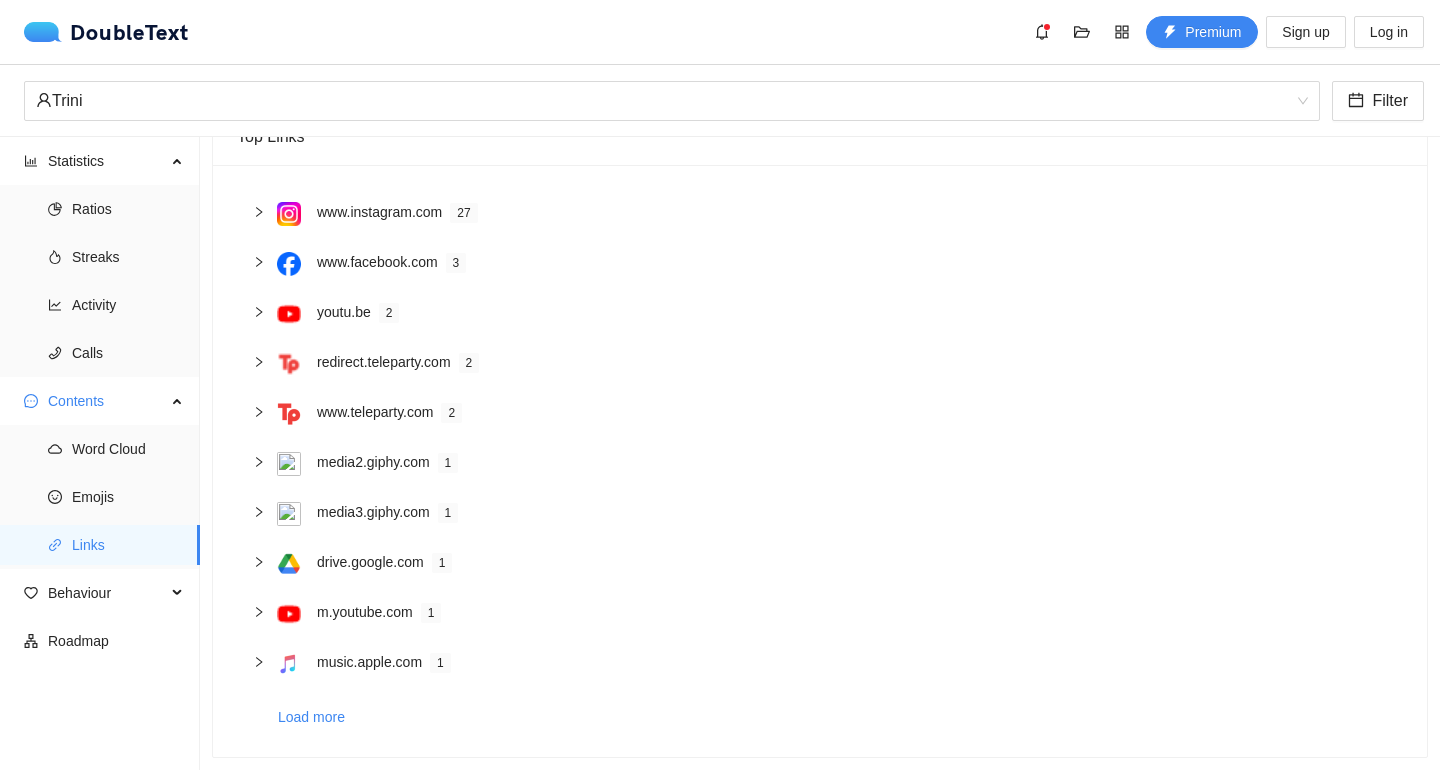 scroll, scrollTop: 166, scrollLeft: 0, axis: vertical 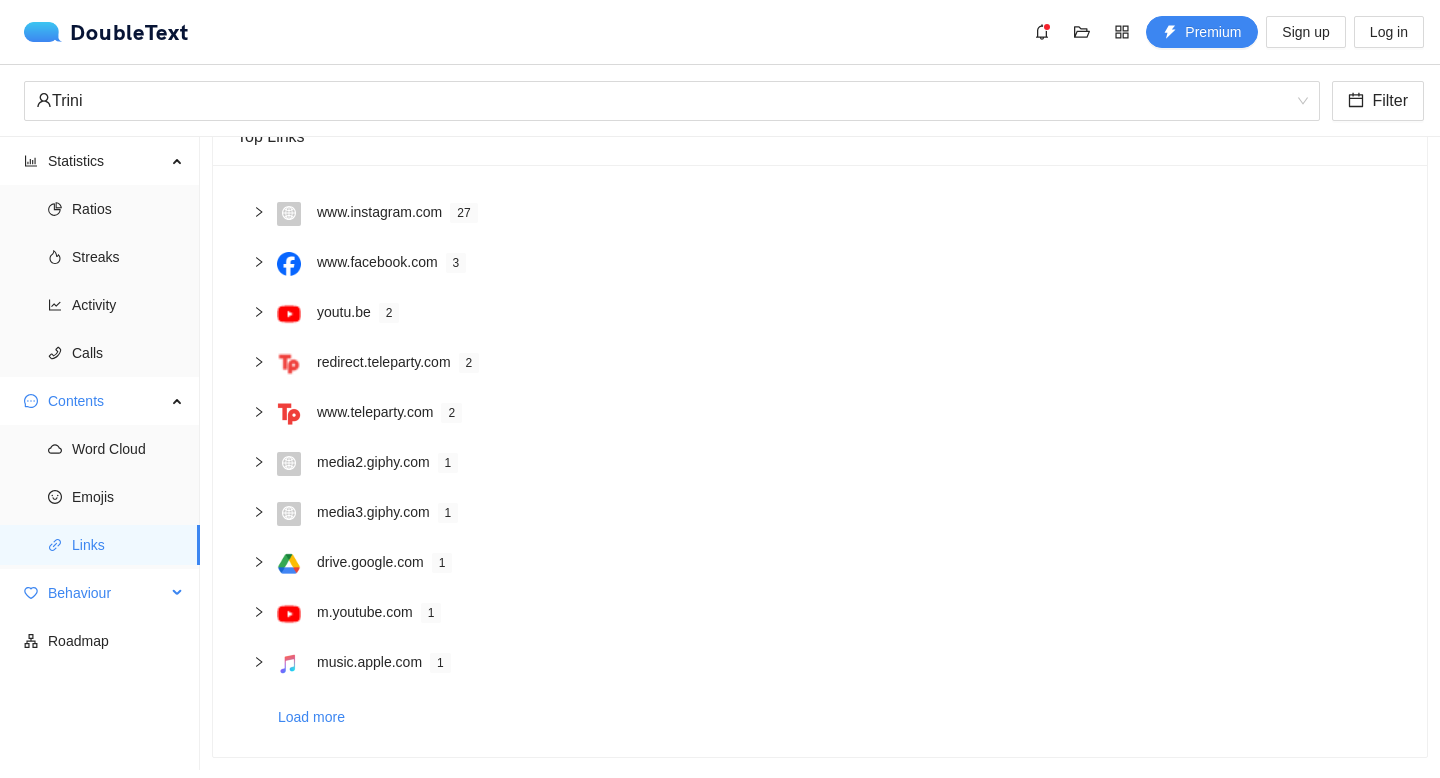 click on "Behaviour" at bounding box center [107, 593] 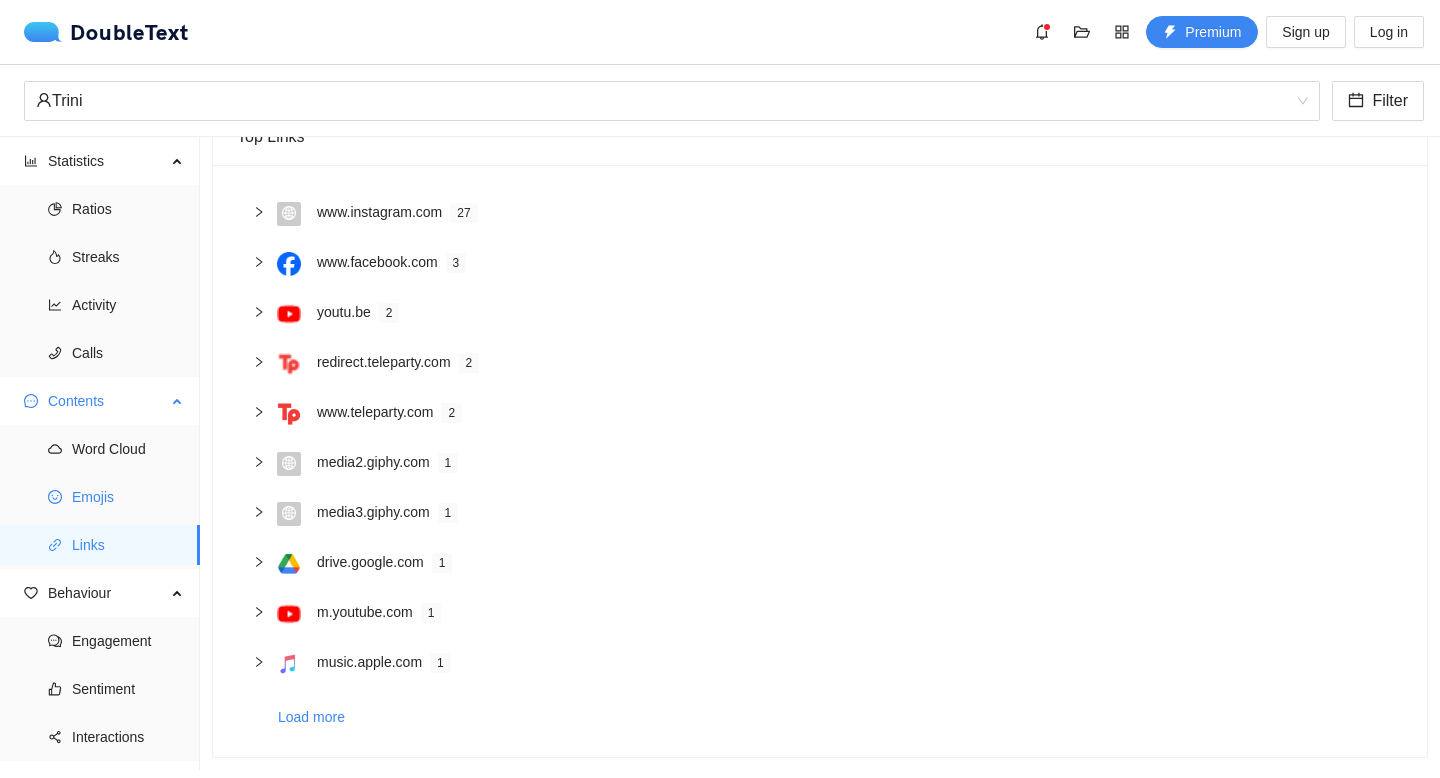 scroll, scrollTop: 35, scrollLeft: 0, axis: vertical 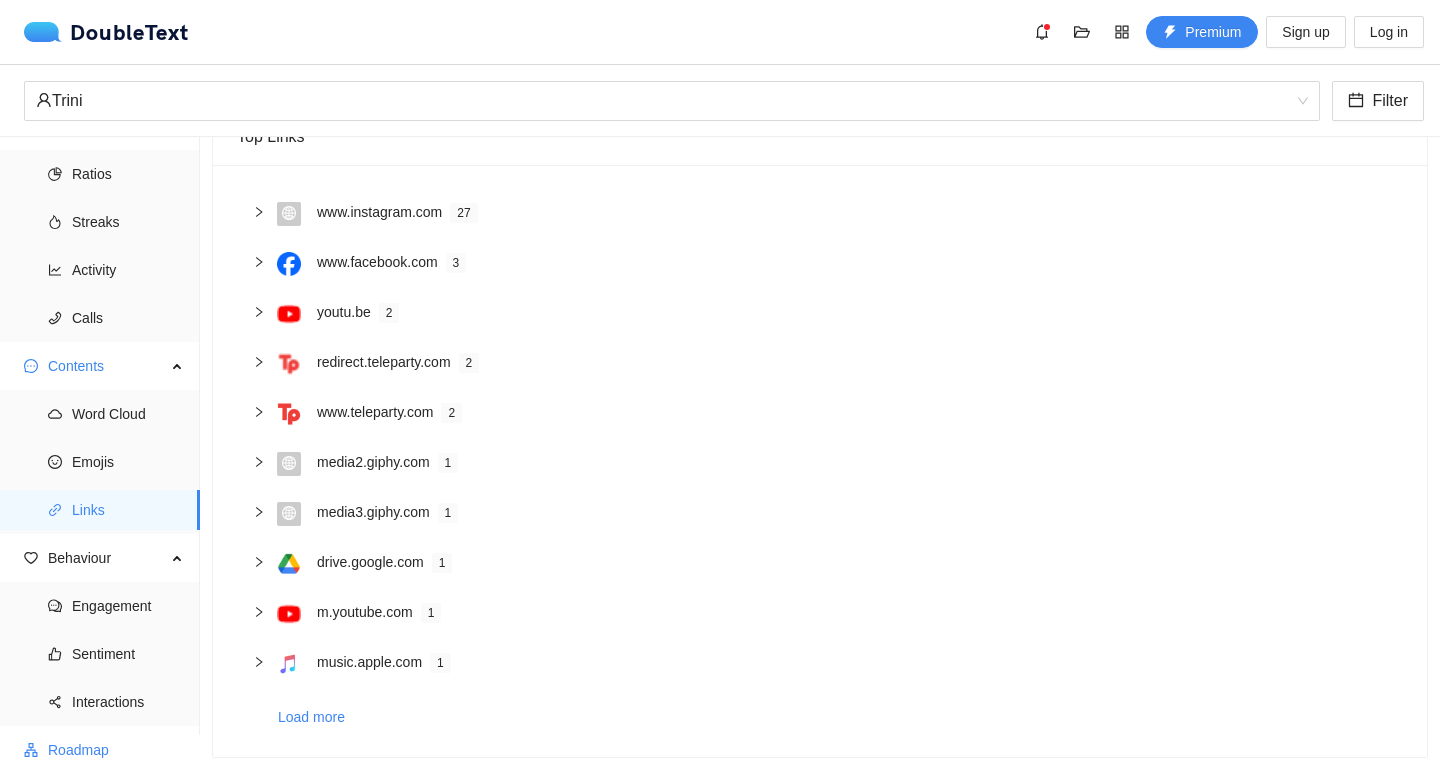 click on "Roadmap" at bounding box center [116, 750] 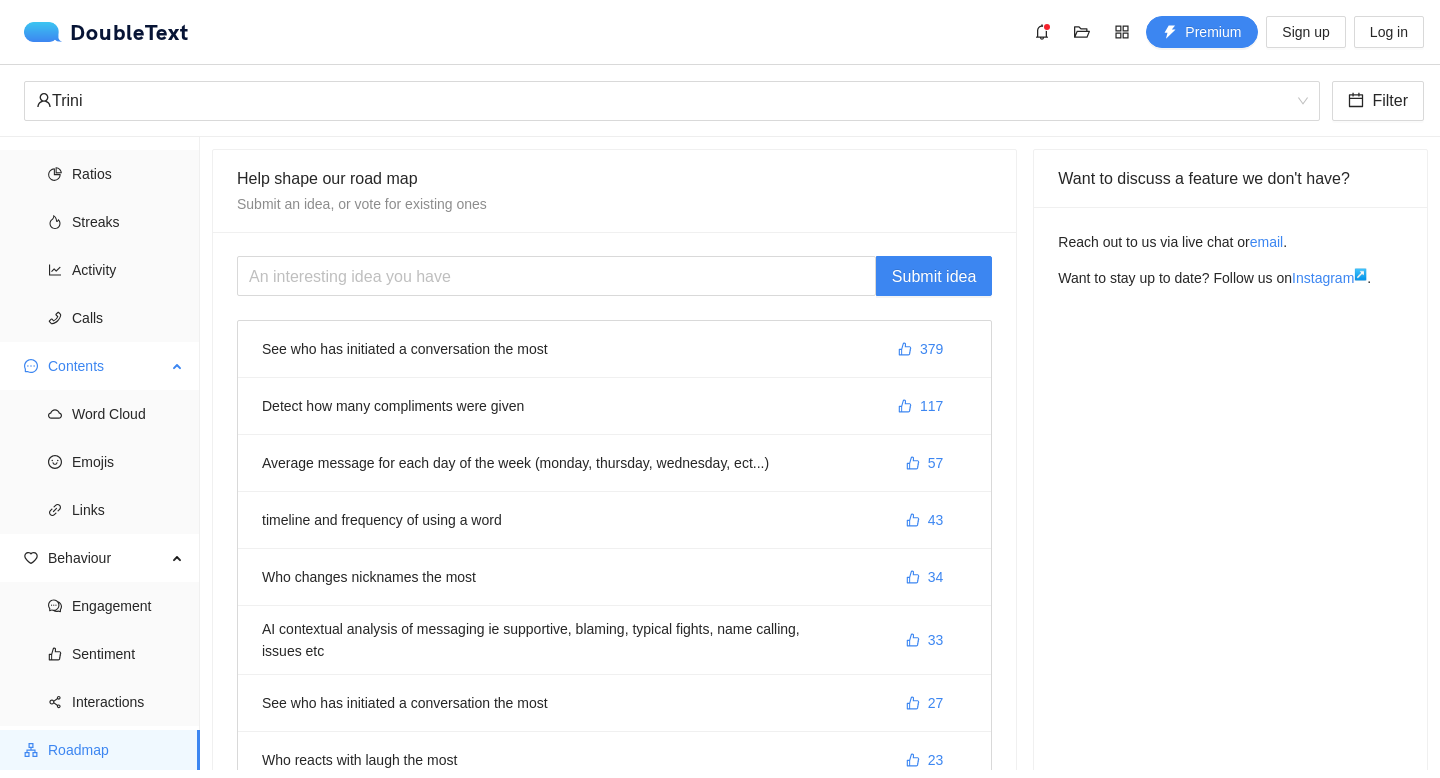 scroll, scrollTop: 0, scrollLeft: 0, axis: both 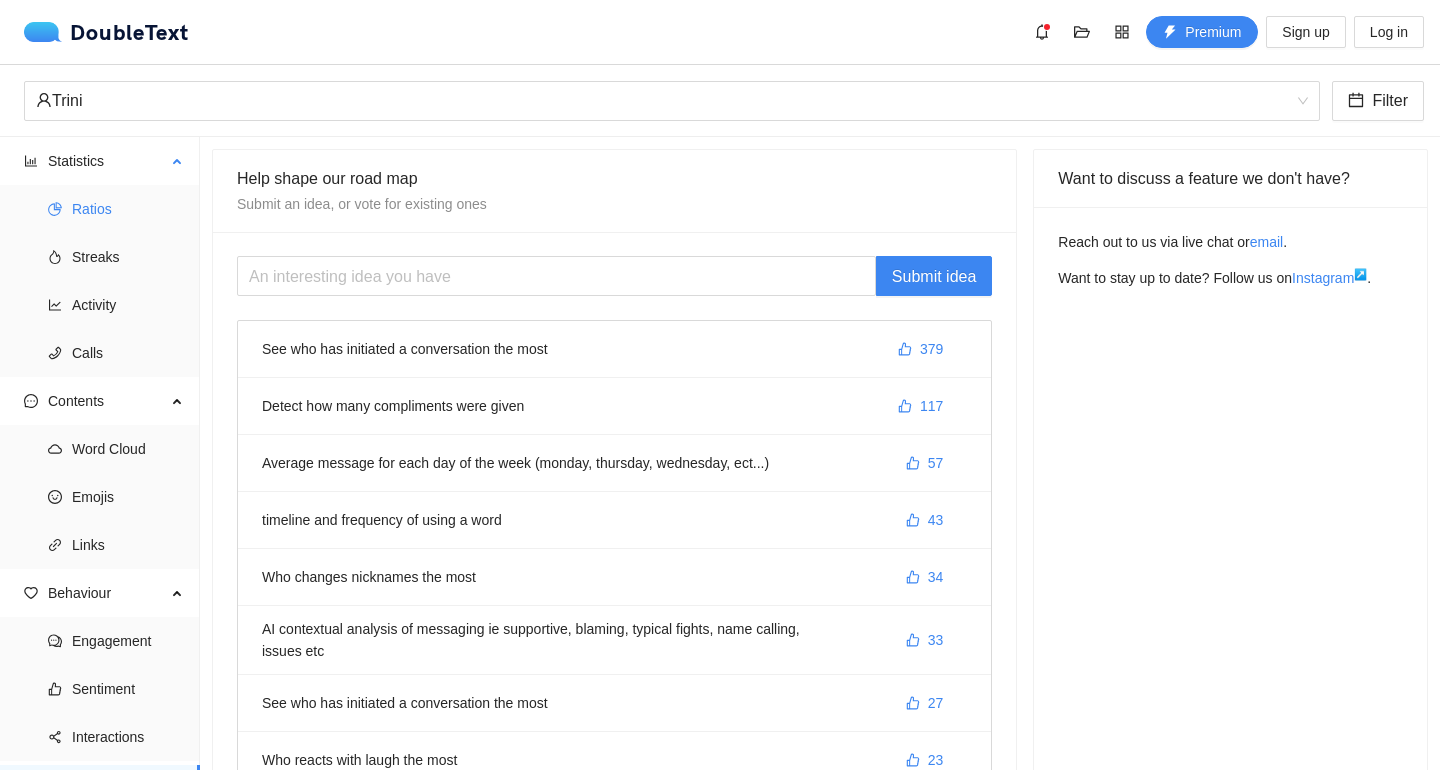 click on "Ratios" at bounding box center (128, 209) 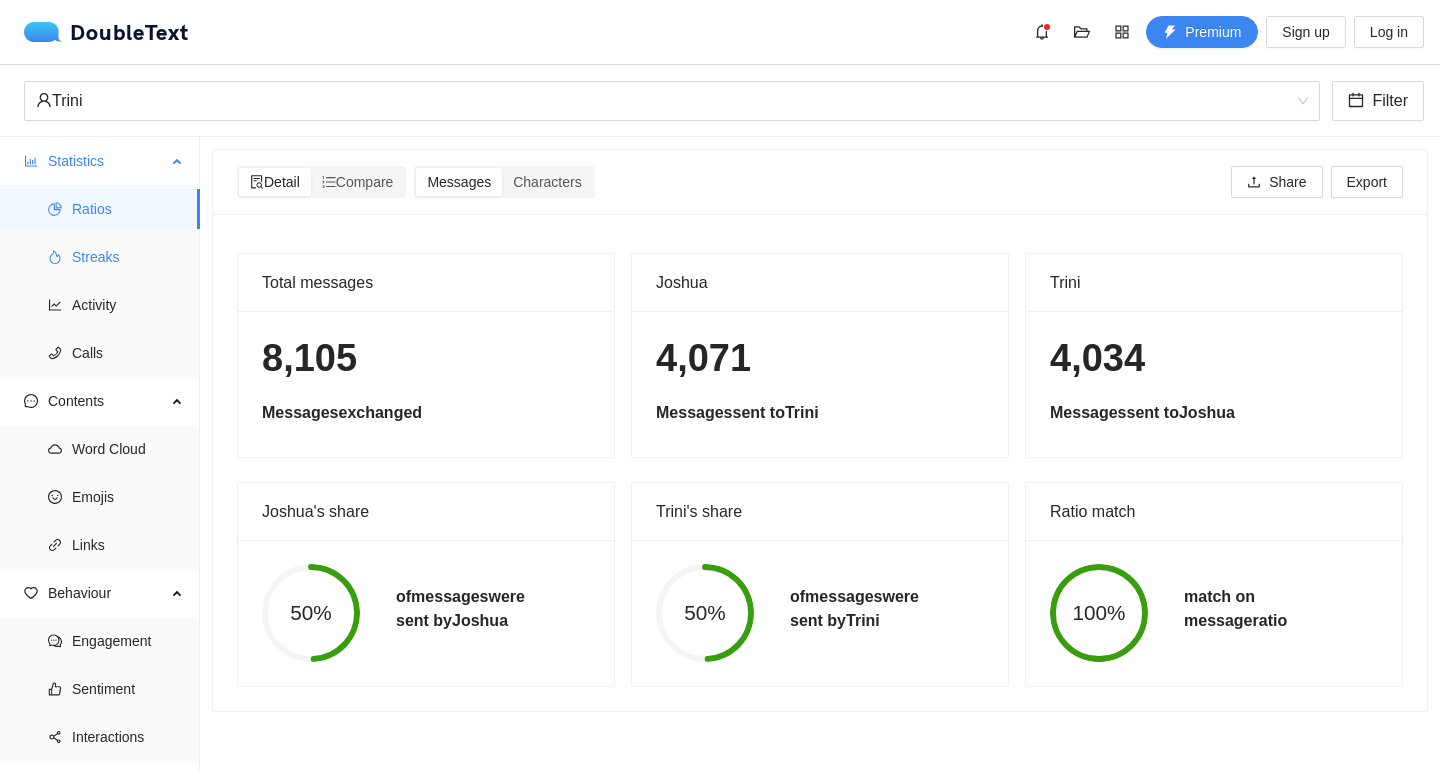 click on "Streaks" at bounding box center (128, 257) 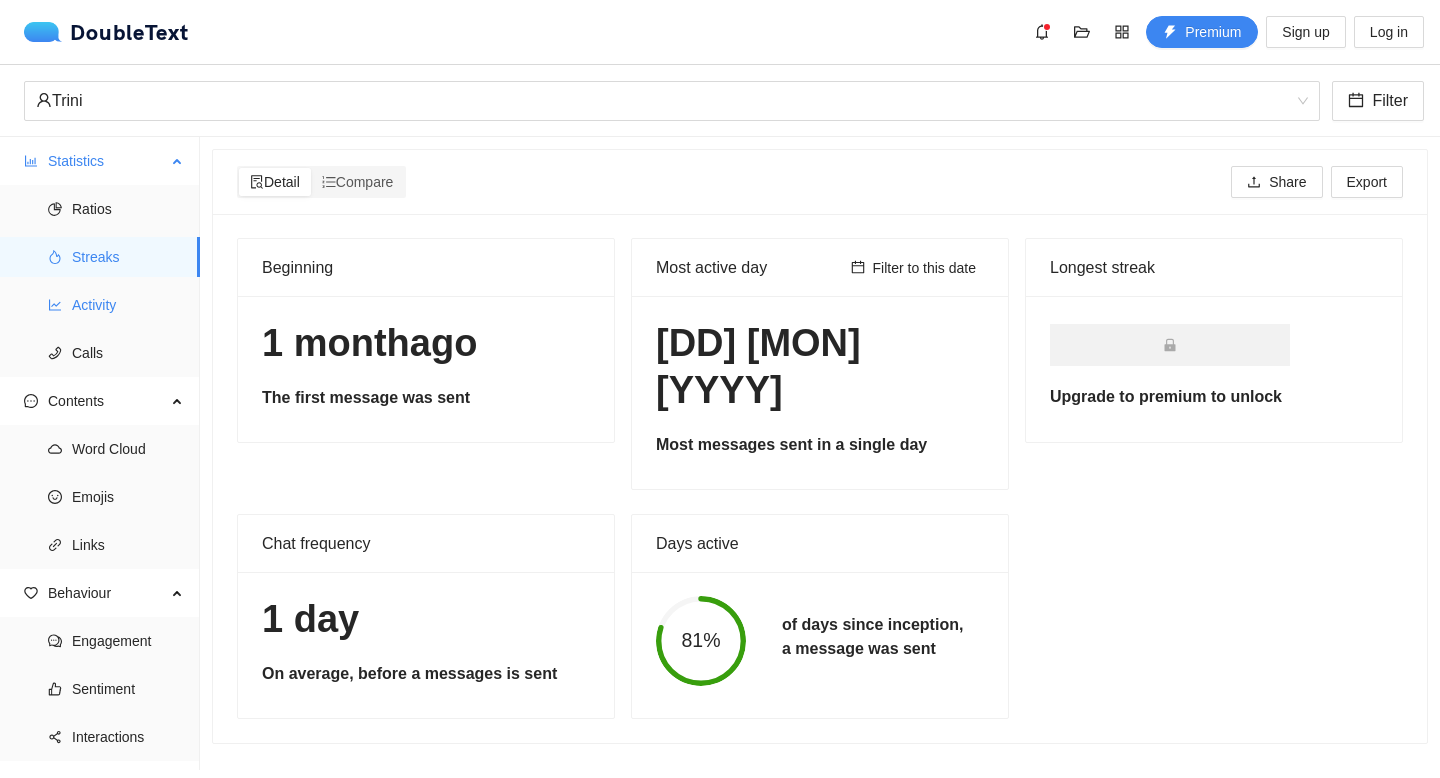 click on "Activity" at bounding box center (128, 305) 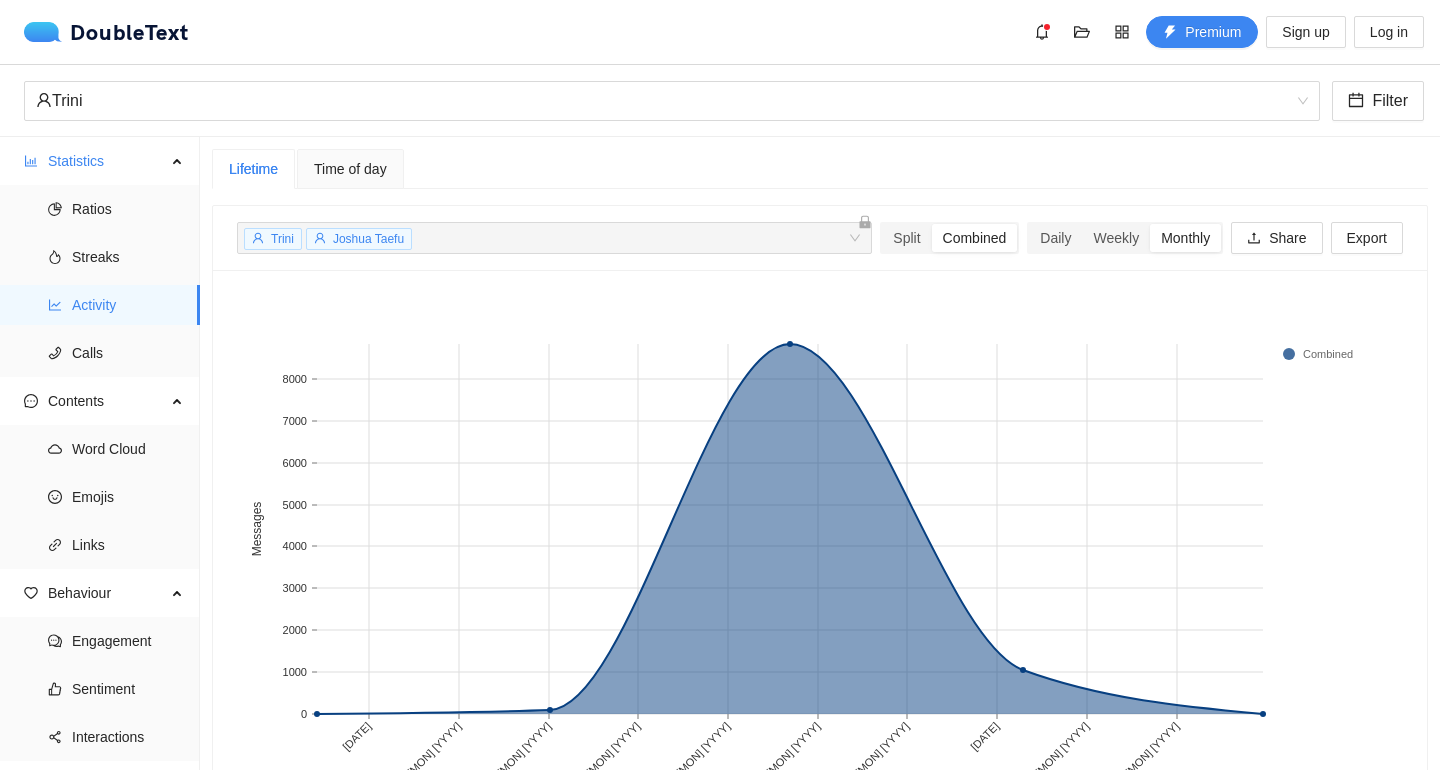 click on "Trini Filter" at bounding box center (720, 101) 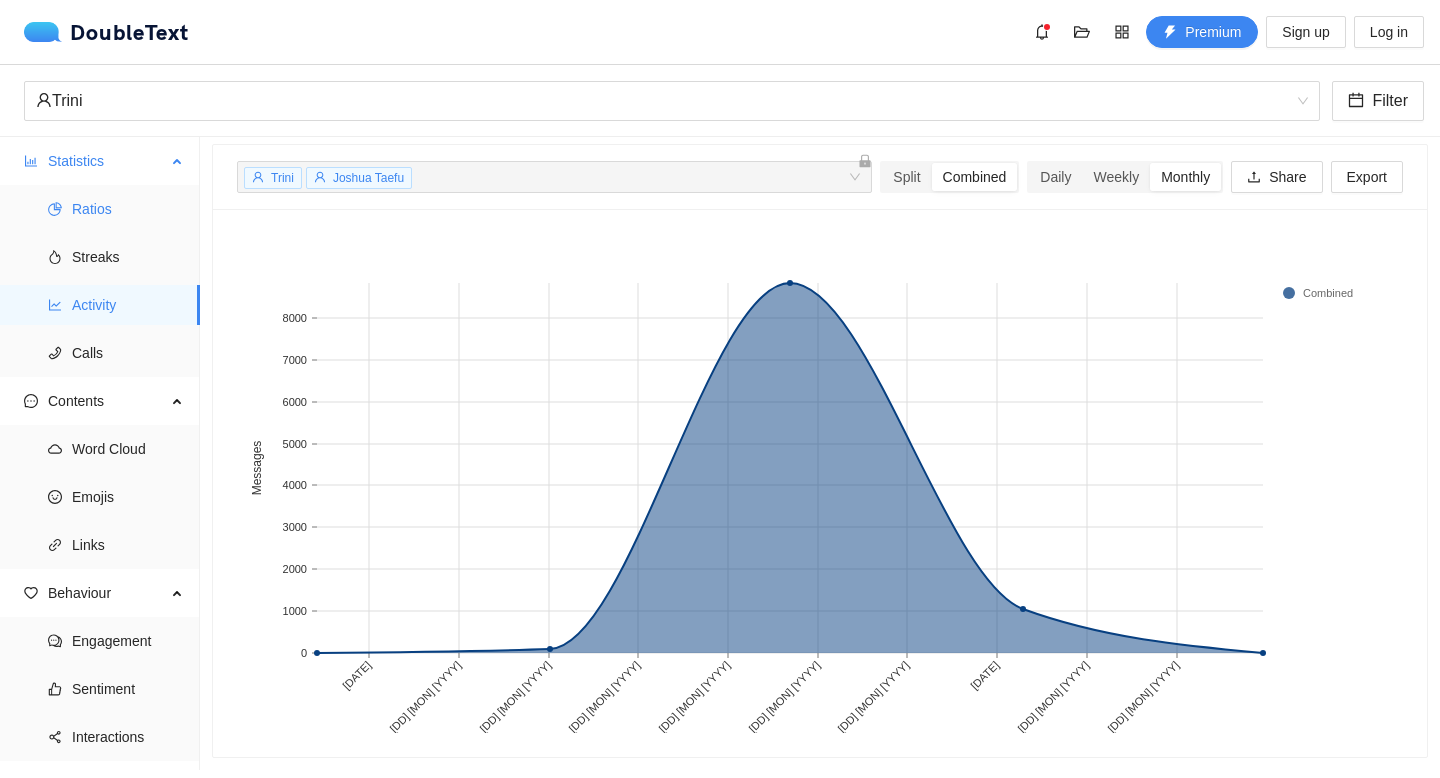 click on "Ratios" at bounding box center [128, 209] 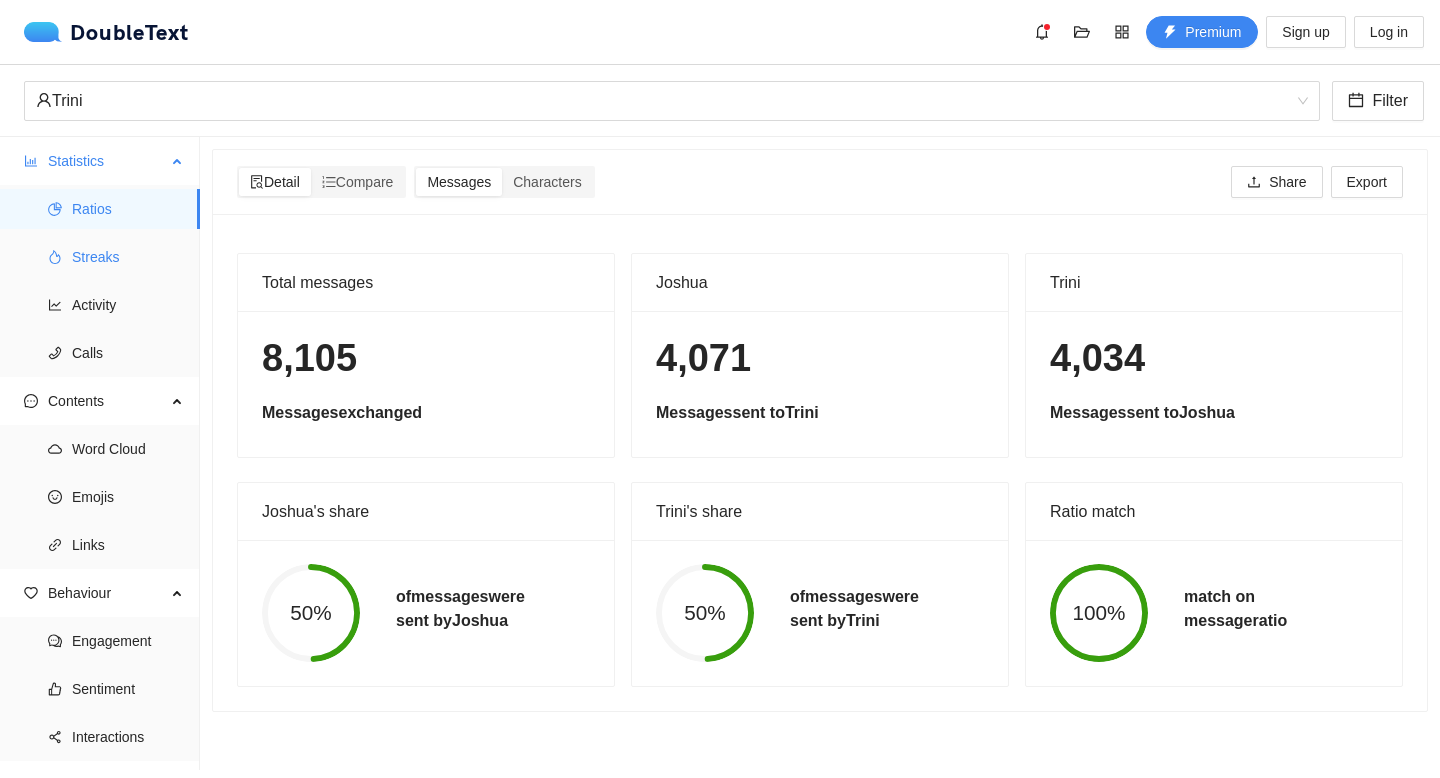 click on "Streaks" at bounding box center (128, 257) 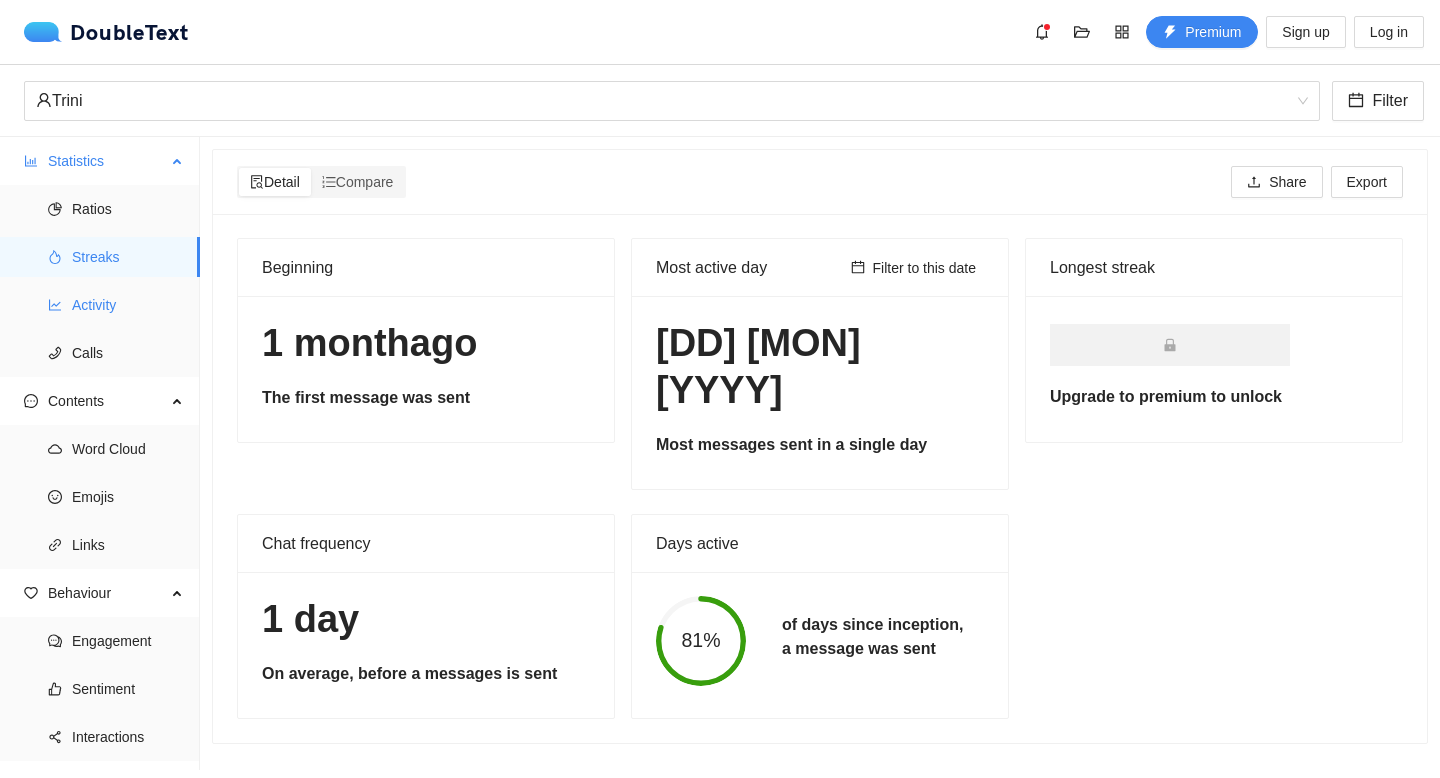 click on "Activity" at bounding box center [128, 305] 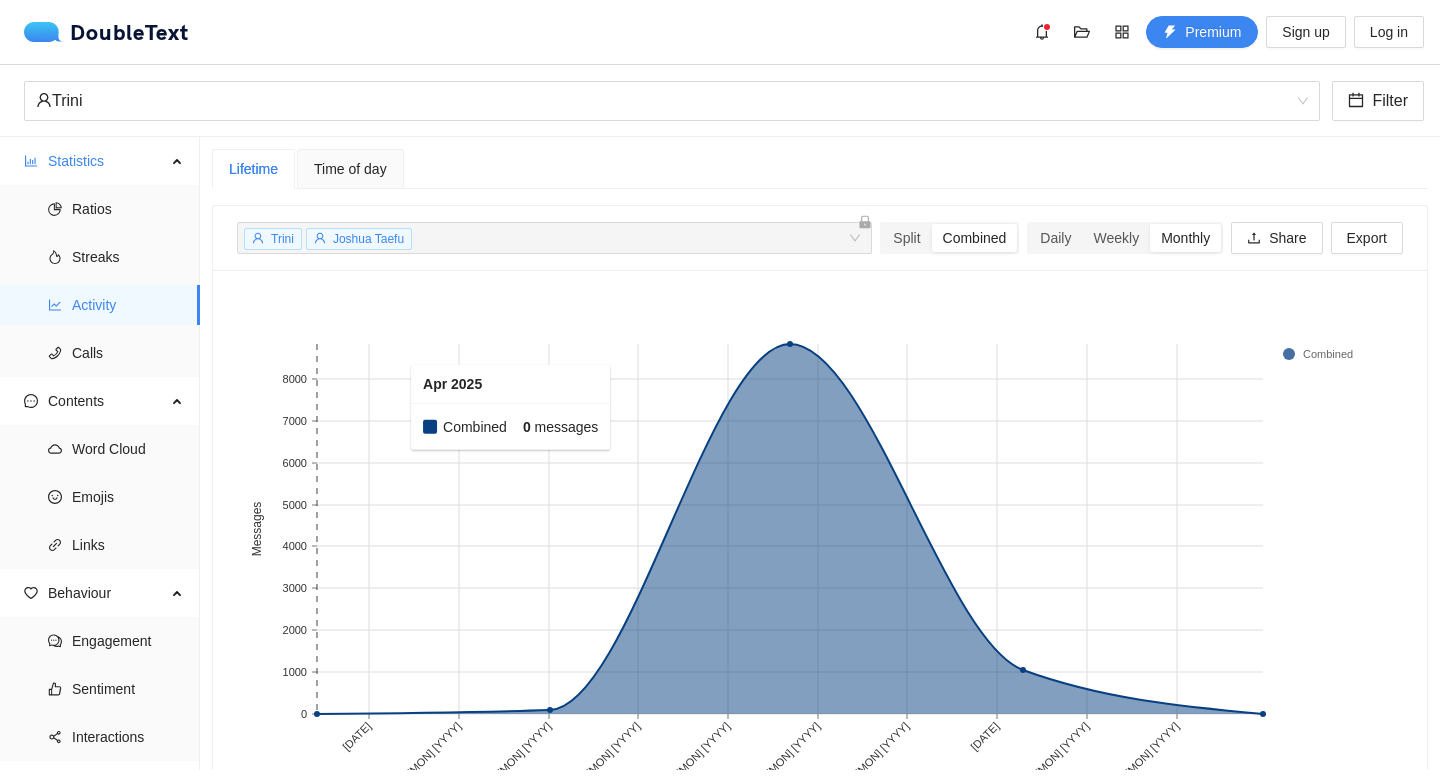 scroll, scrollTop: 76, scrollLeft: 0, axis: vertical 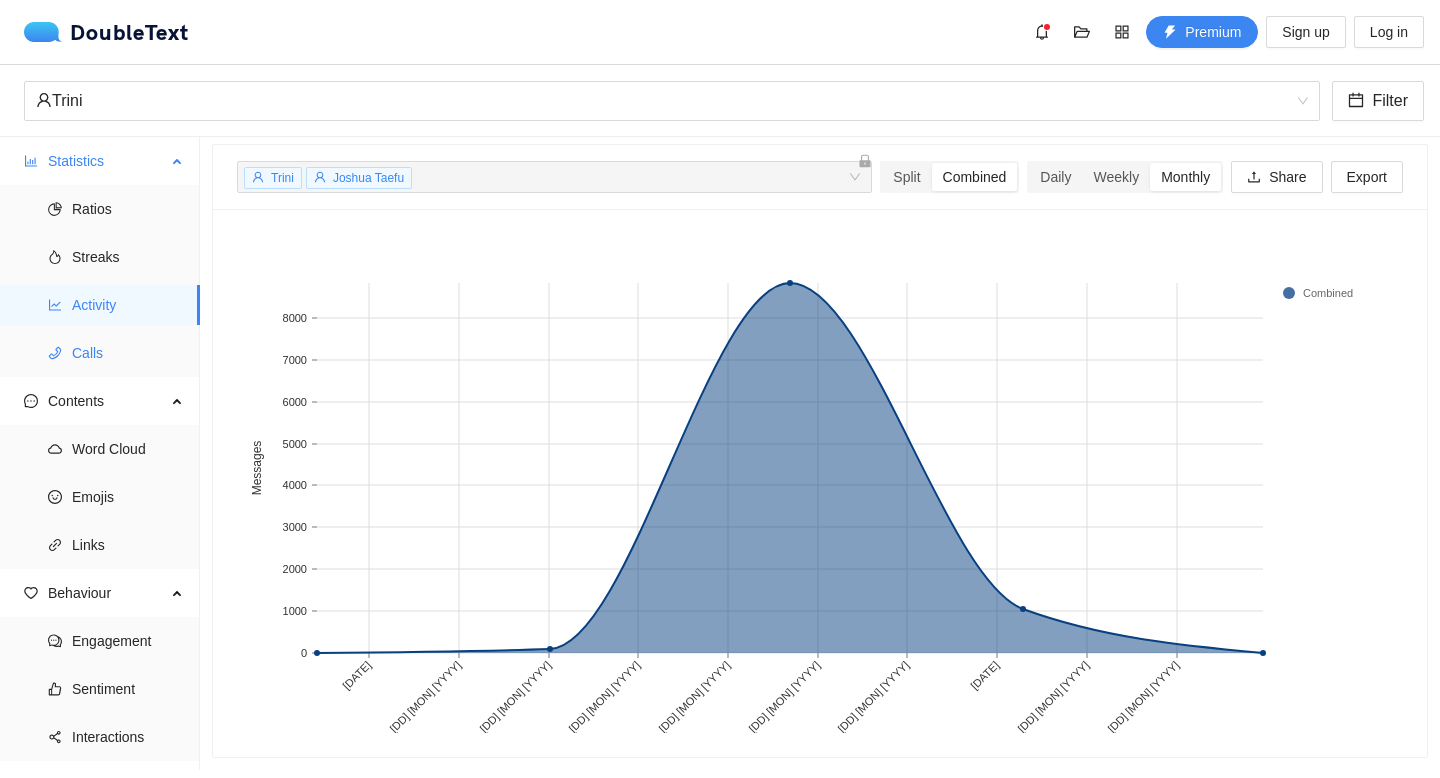 click on "Calls" at bounding box center (128, 353) 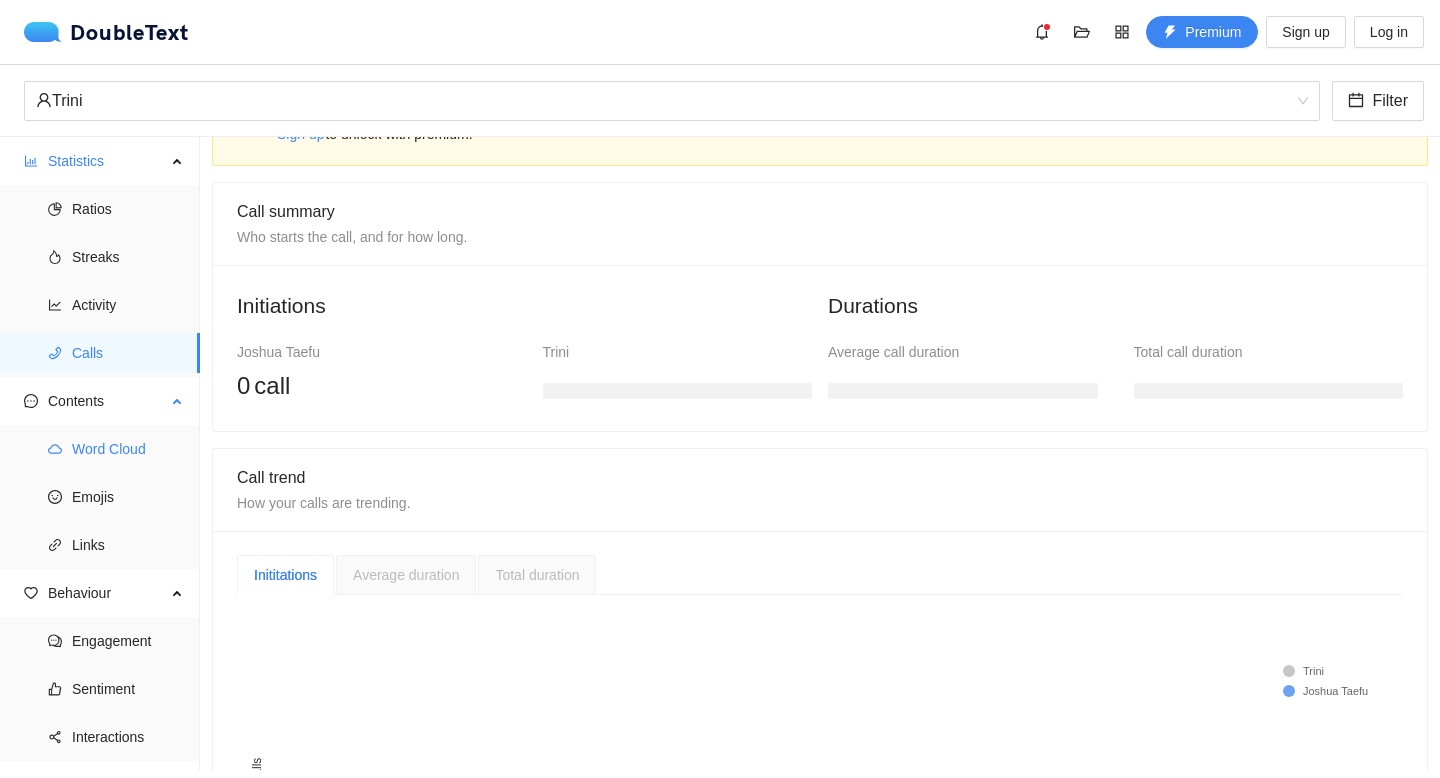 click on "Word Cloud" at bounding box center (128, 449) 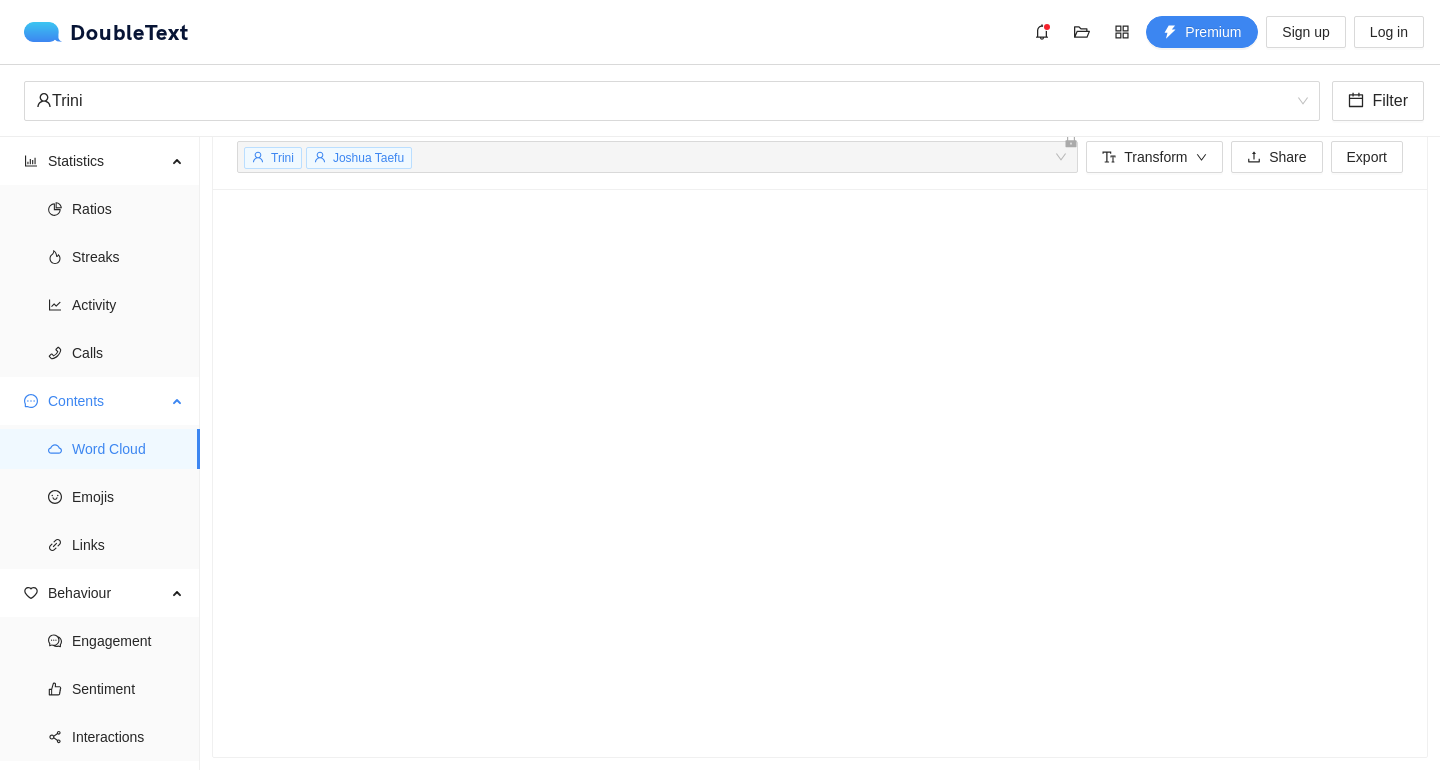 scroll, scrollTop: 40, scrollLeft: 0, axis: vertical 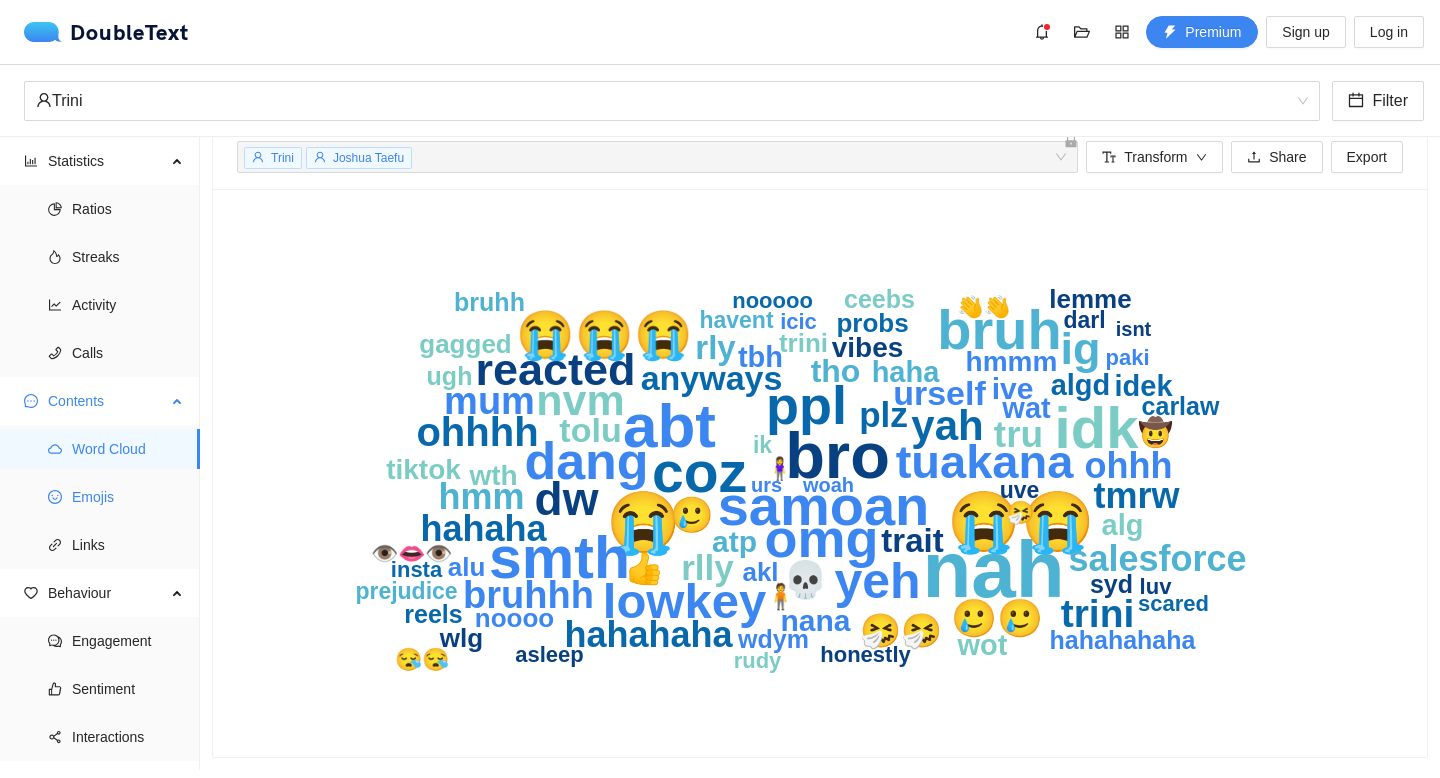 click on "Emojis" at bounding box center [128, 497] 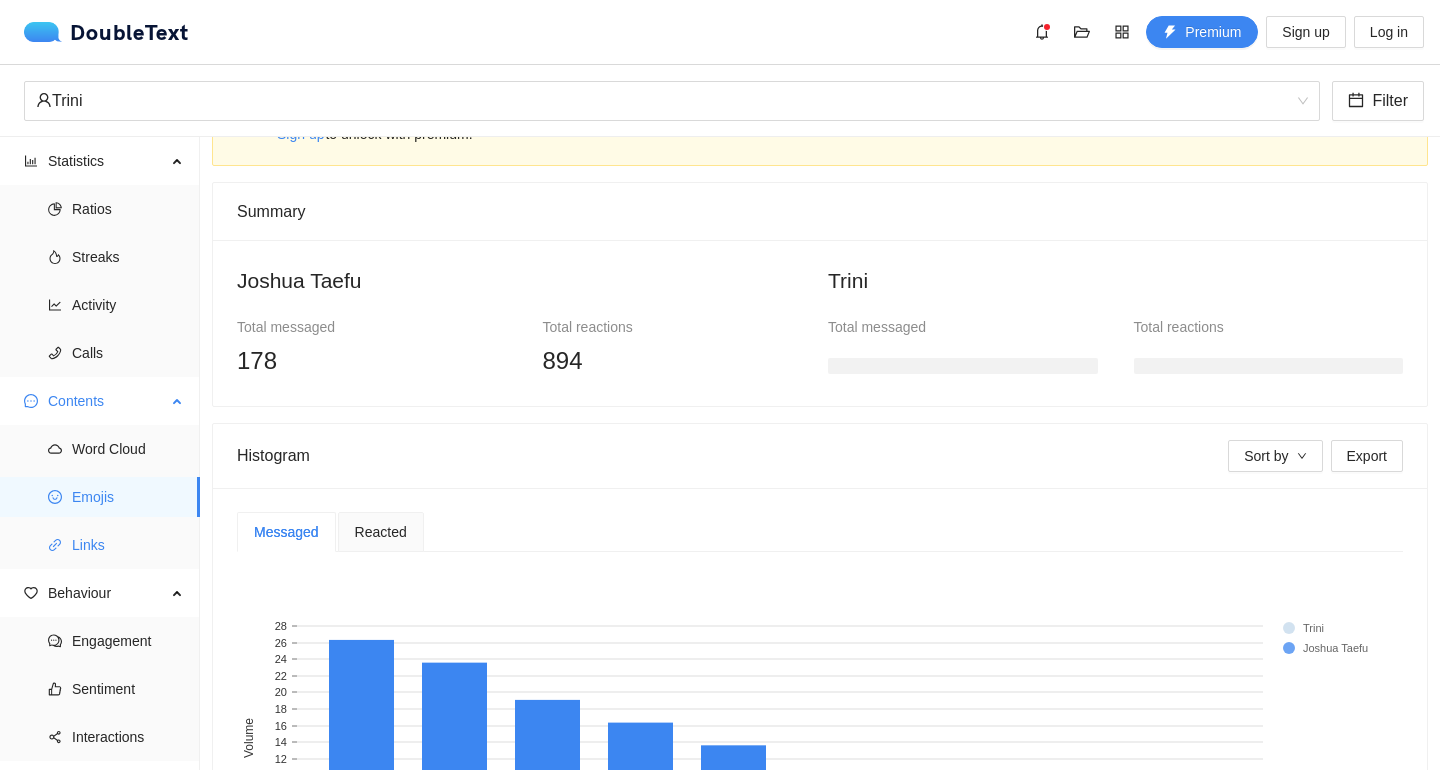 click on "Links" at bounding box center [128, 545] 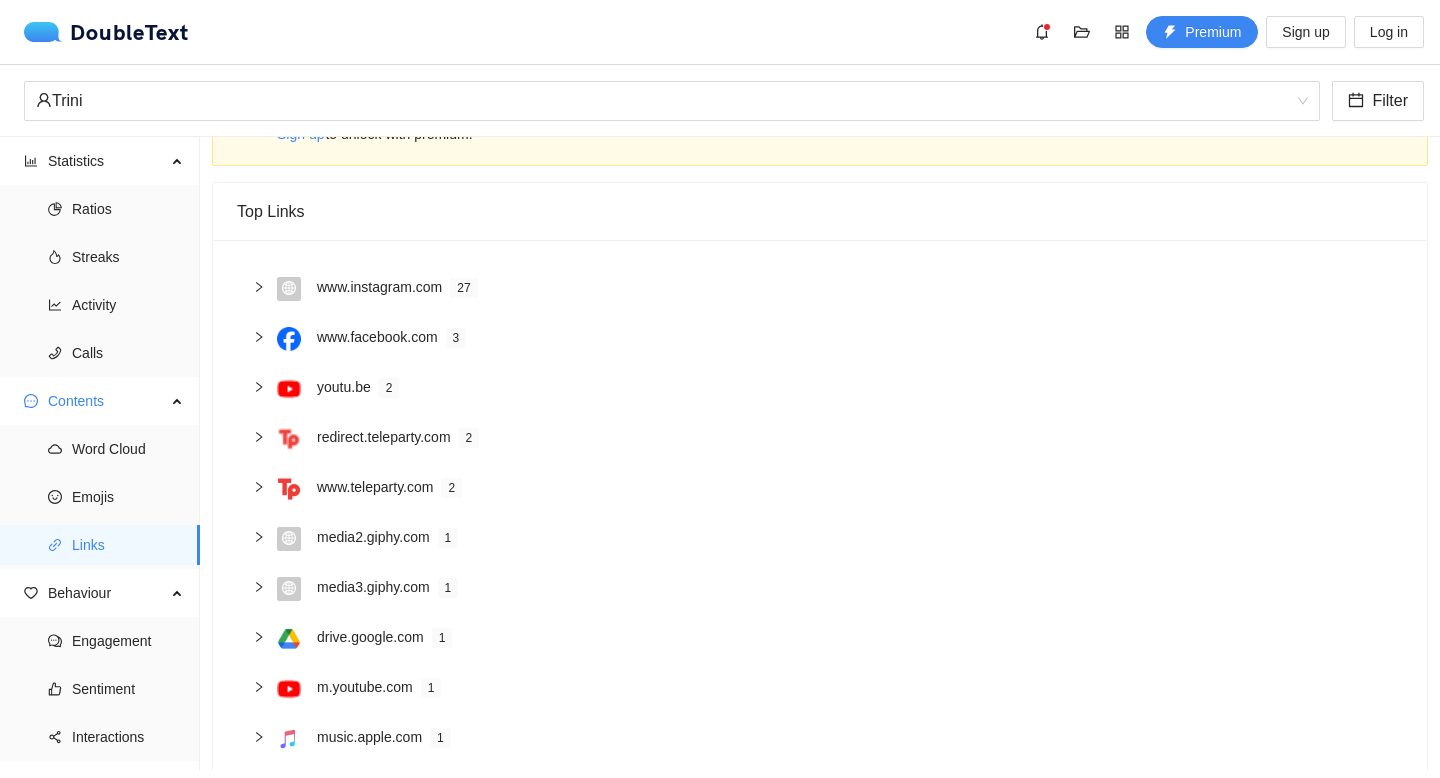 scroll, scrollTop: 166, scrollLeft: 0, axis: vertical 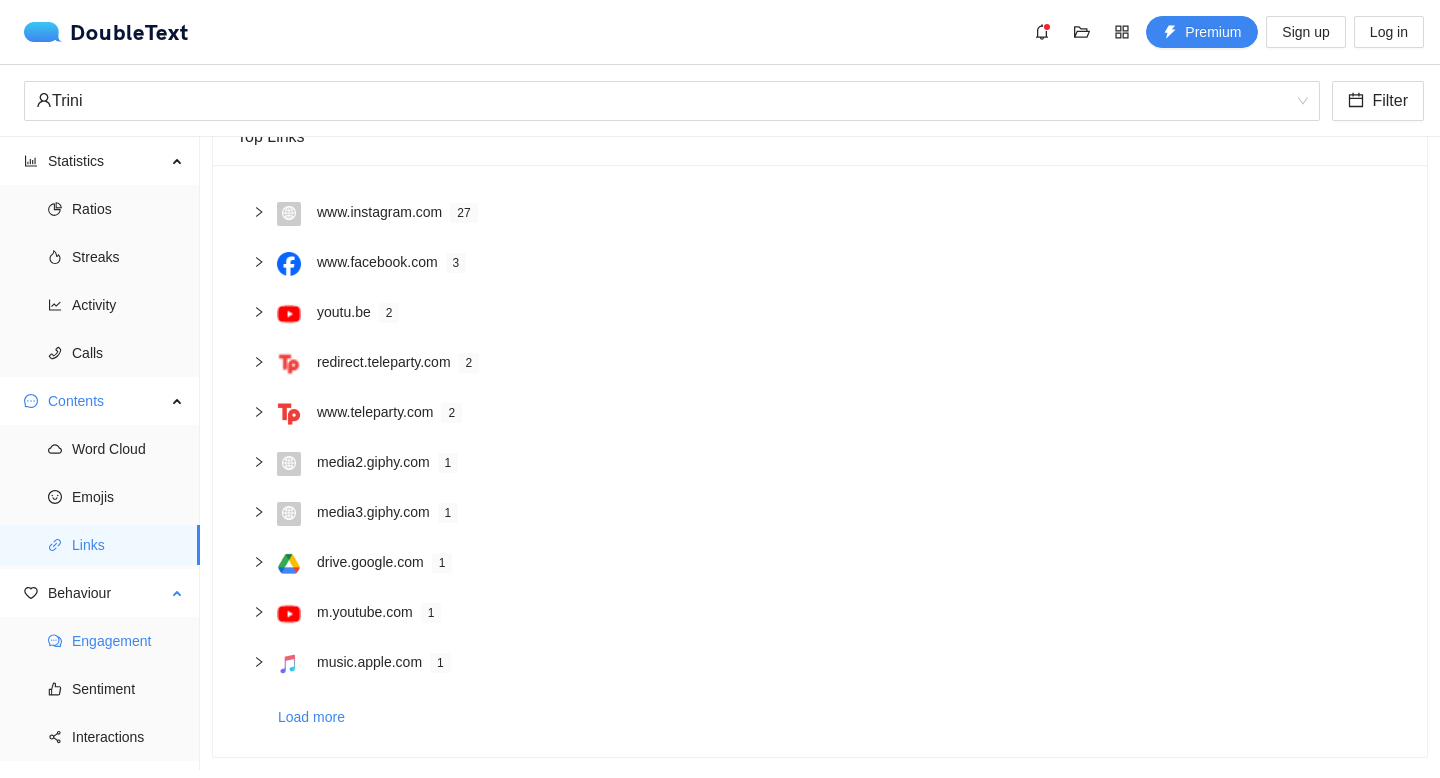 click on "Engagement" at bounding box center [100, 641] 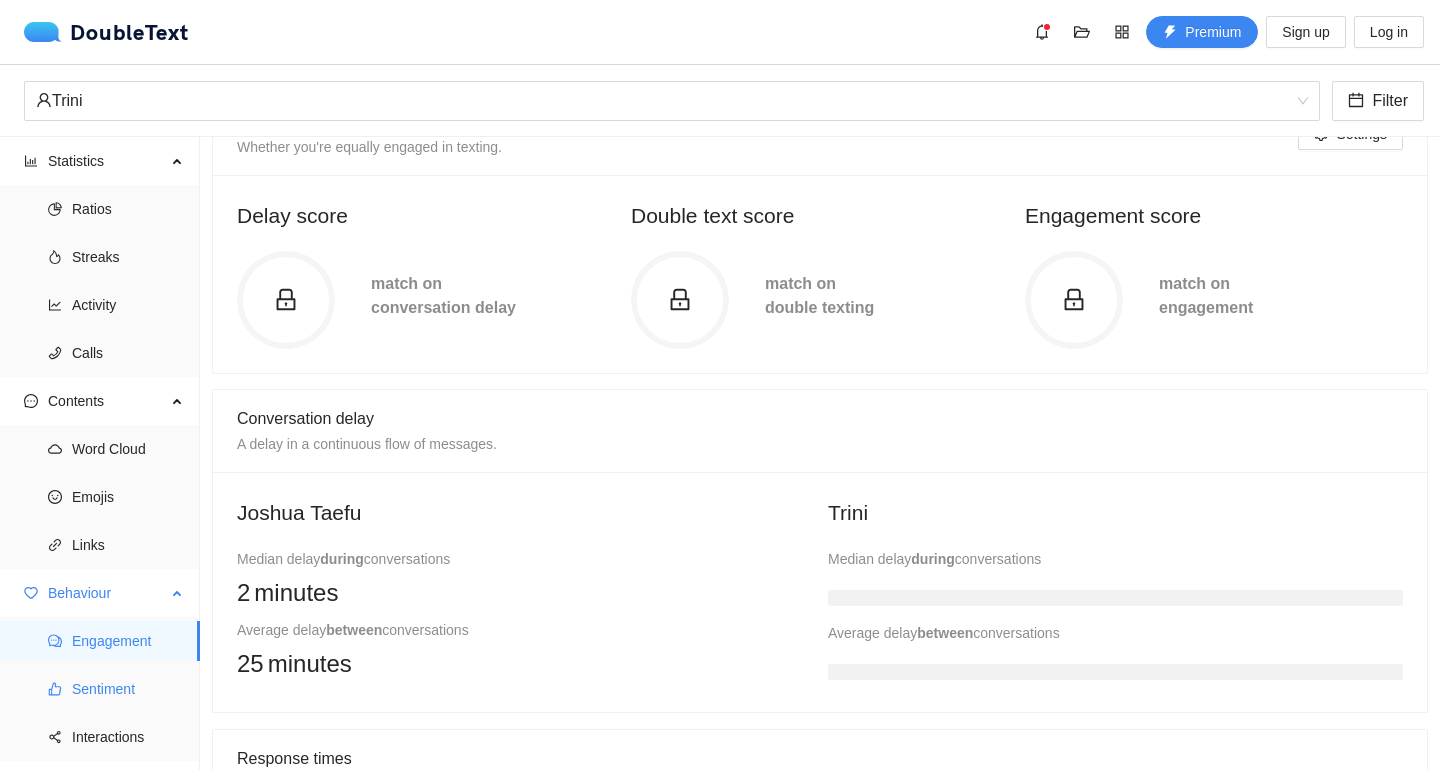 click on "Sentiment" at bounding box center [128, 689] 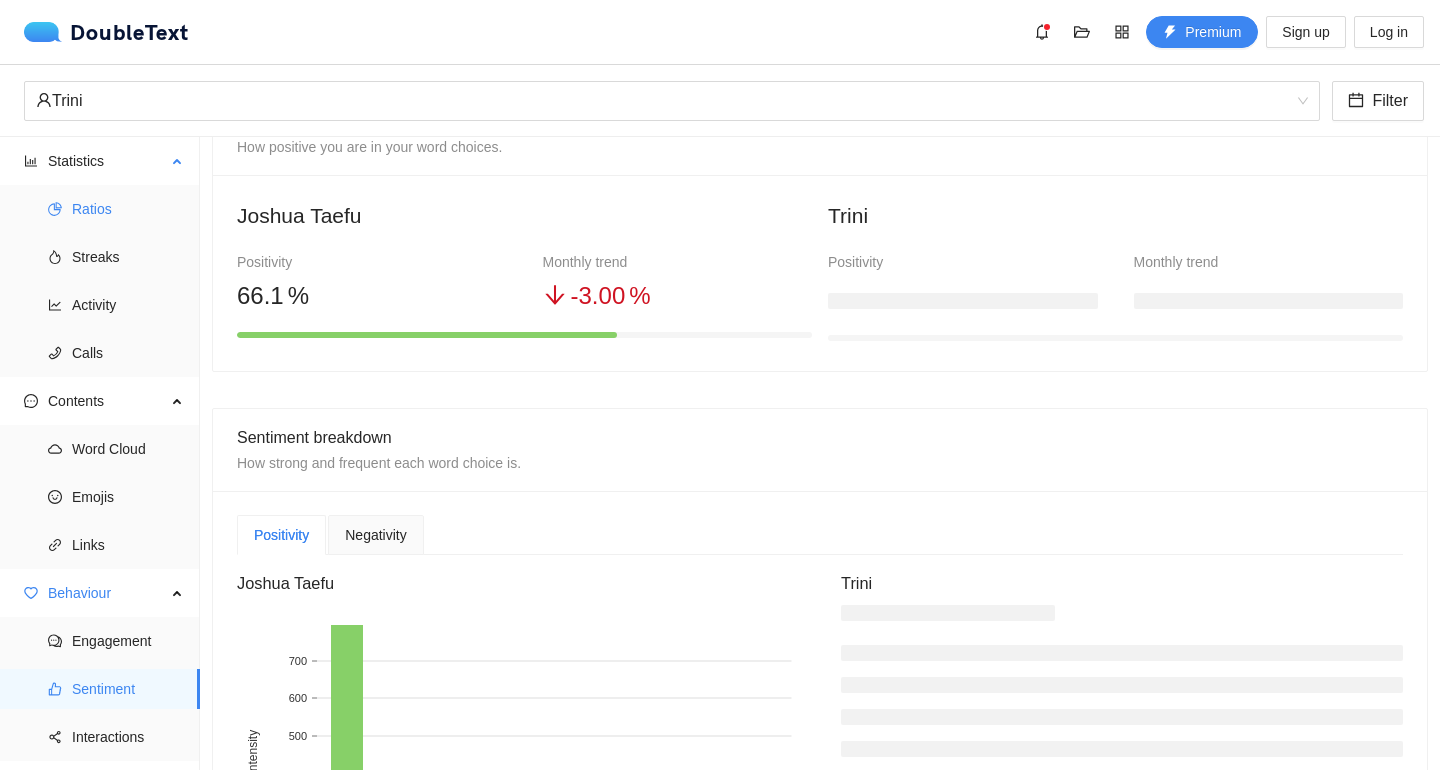 click on "Ratios" at bounding box center (128, 209) 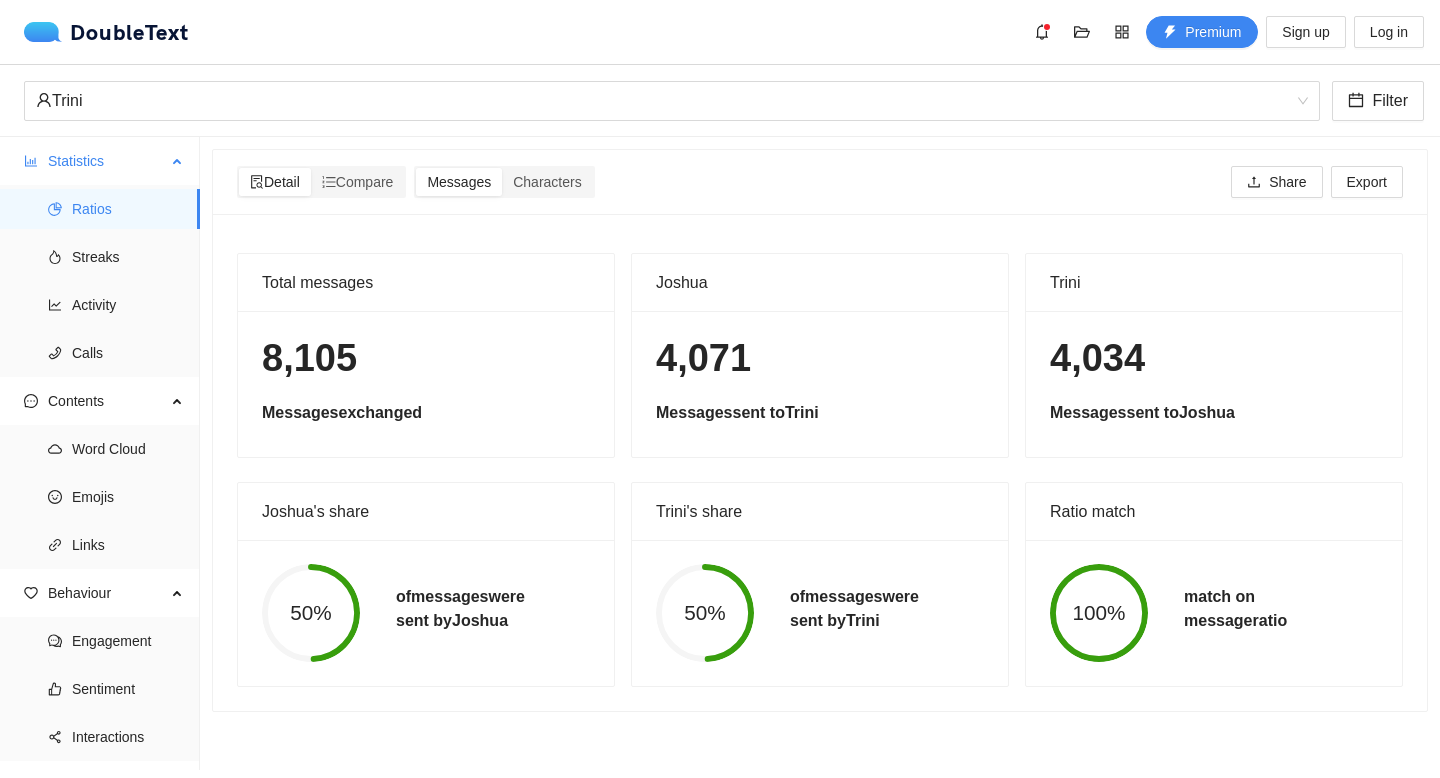 scroll, scrollTop: 0, scrollLeft: 0, axis: both 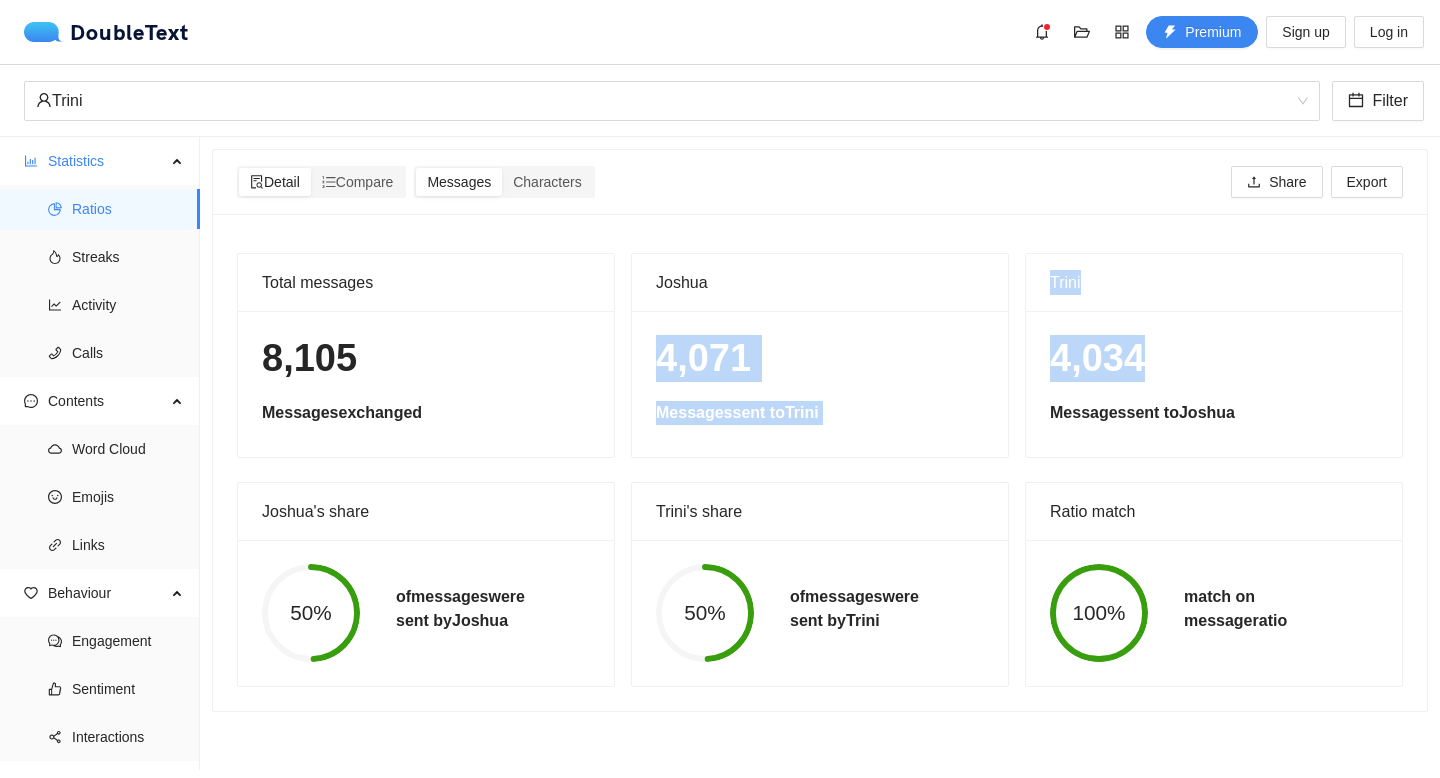 drag, startPoint x: 659, startPoint y: 363, endPoint x: 1174, endPoint y: 340, distance: 515.51337 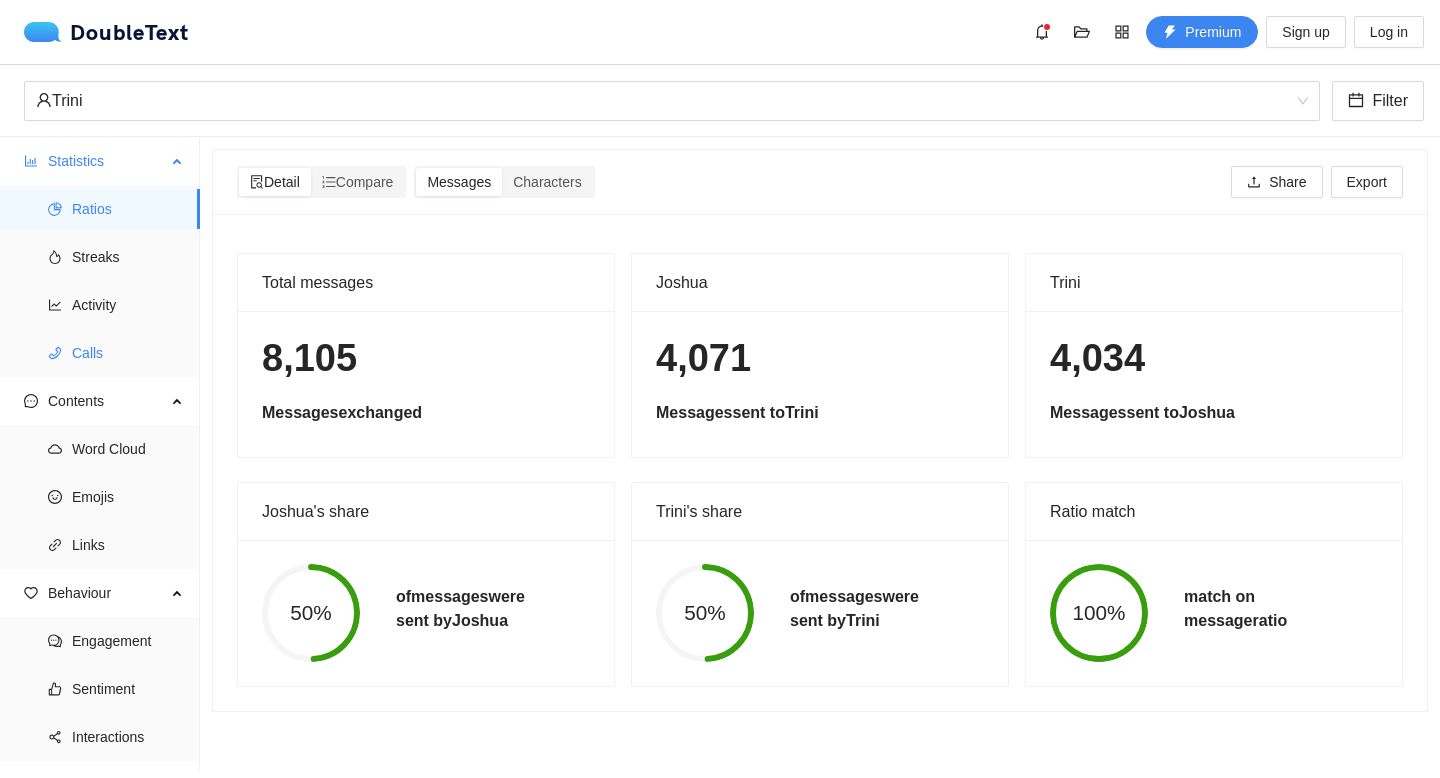 click on "Calls" at bounding box center (128, 353) 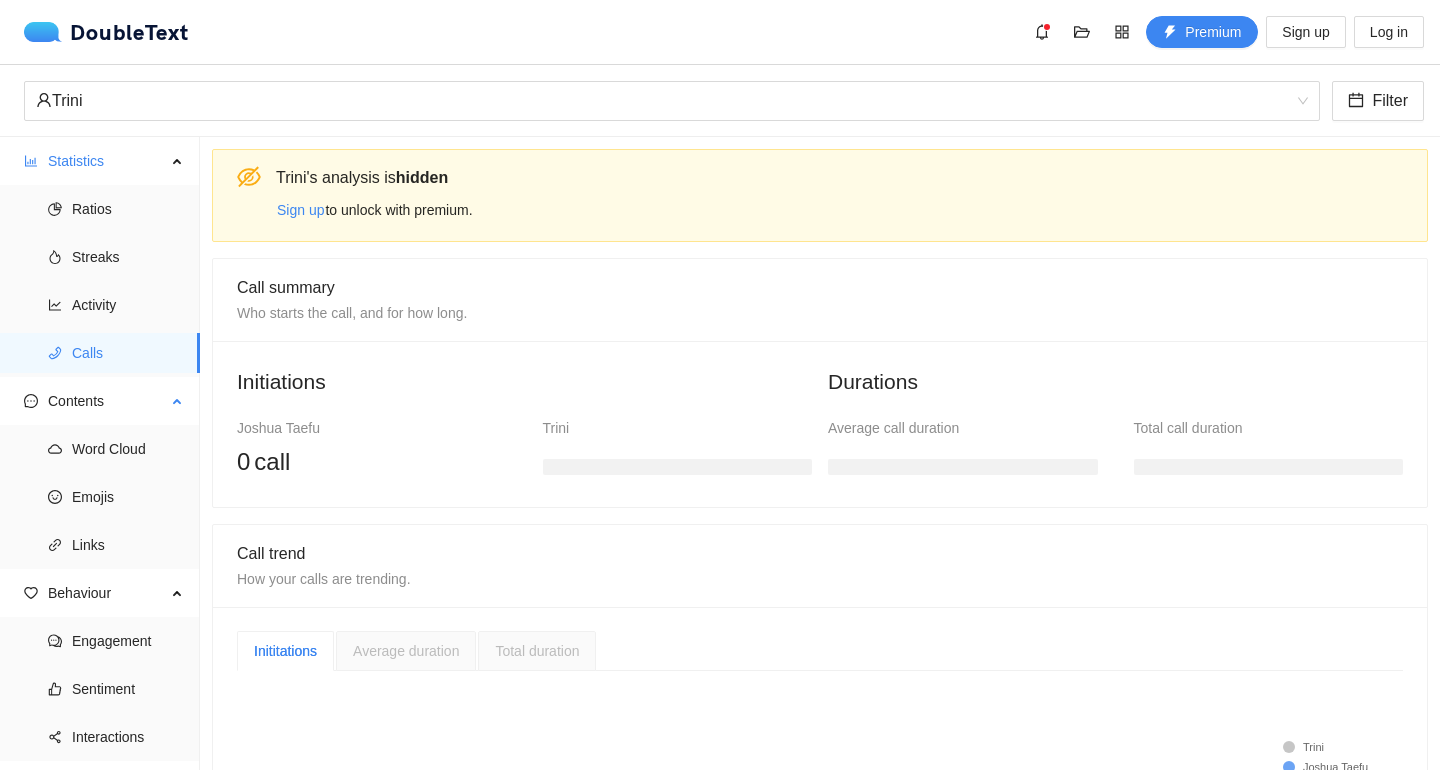 click on "Word Cloud Emojis Links" at bounding box center (99, 497) 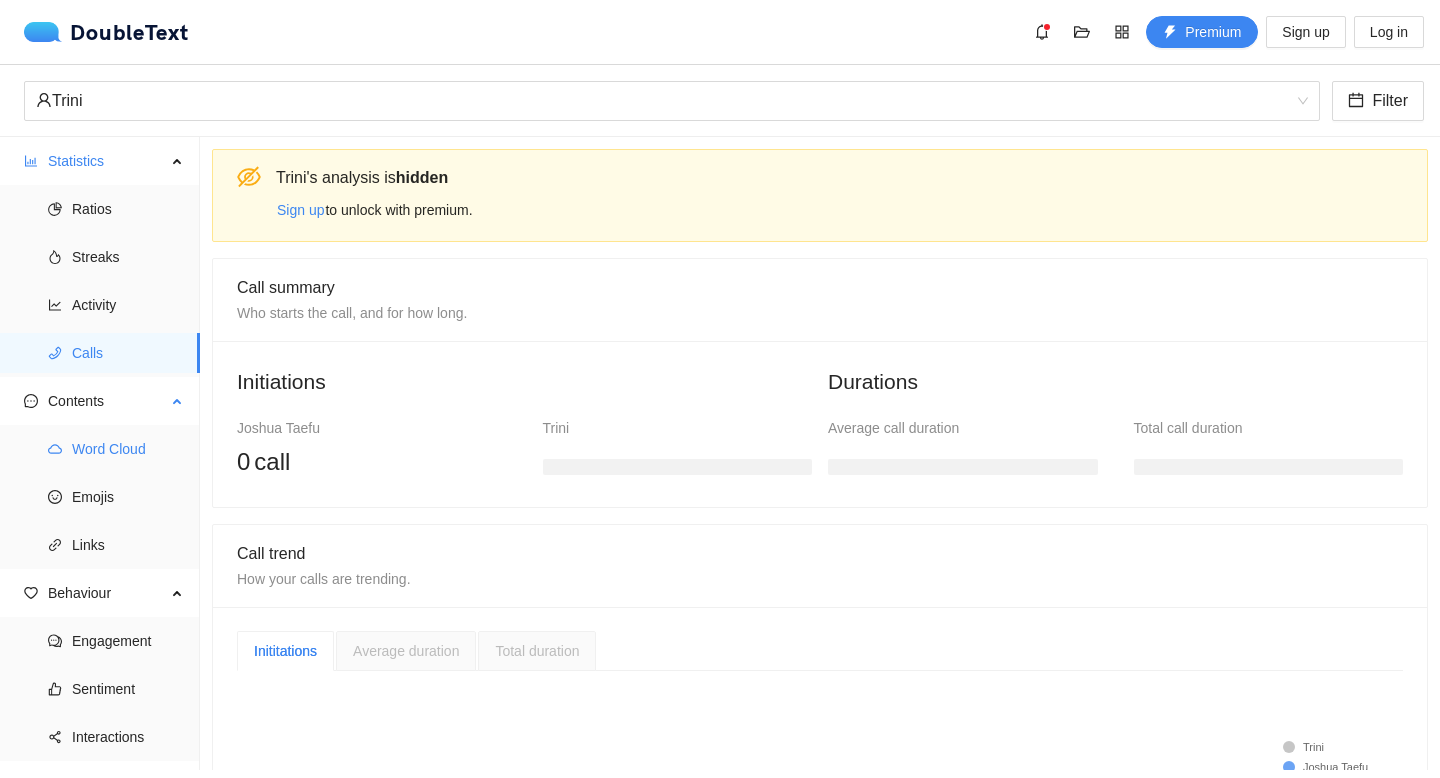 click on "Word Cloud" at bounding box center [128, 449] 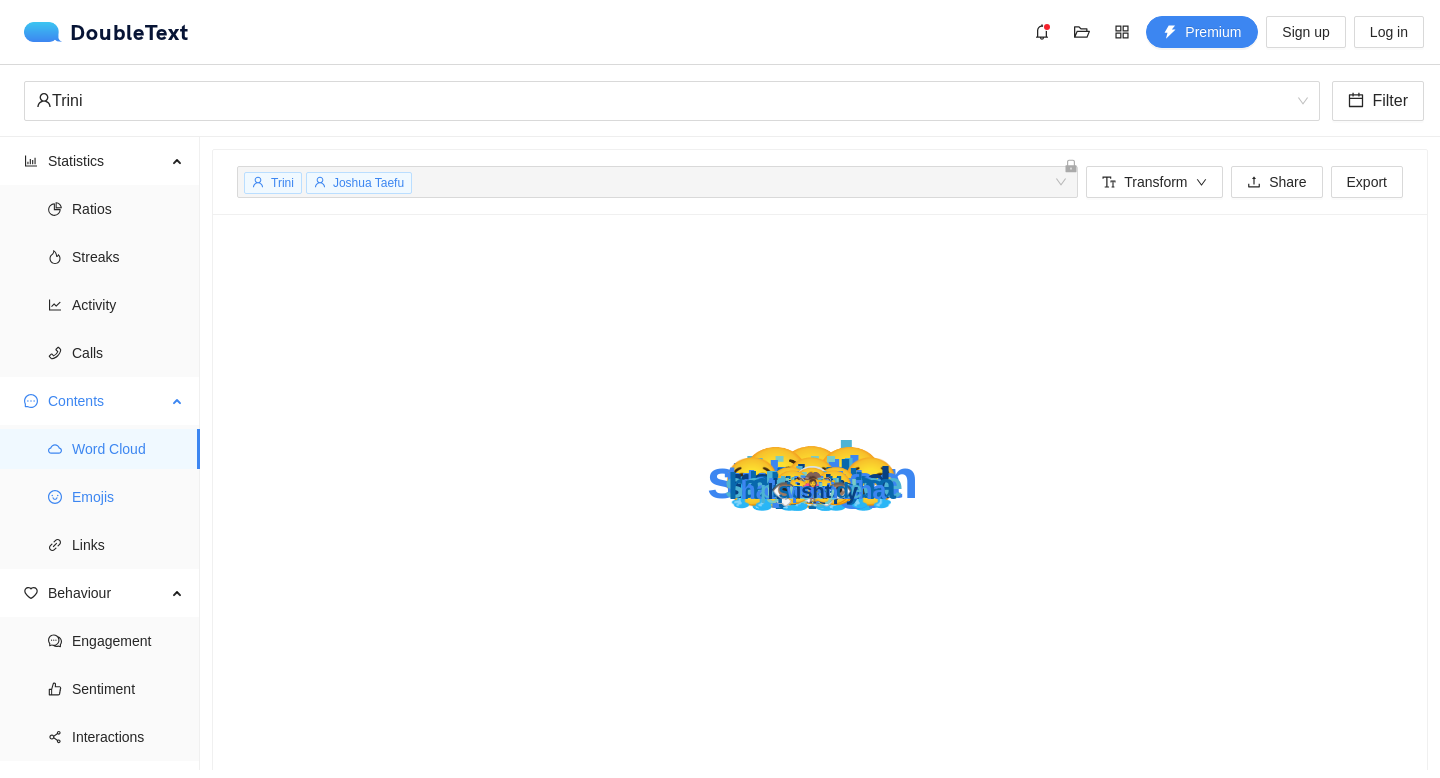 click on "Emojis" at bounding box center (128, 497) 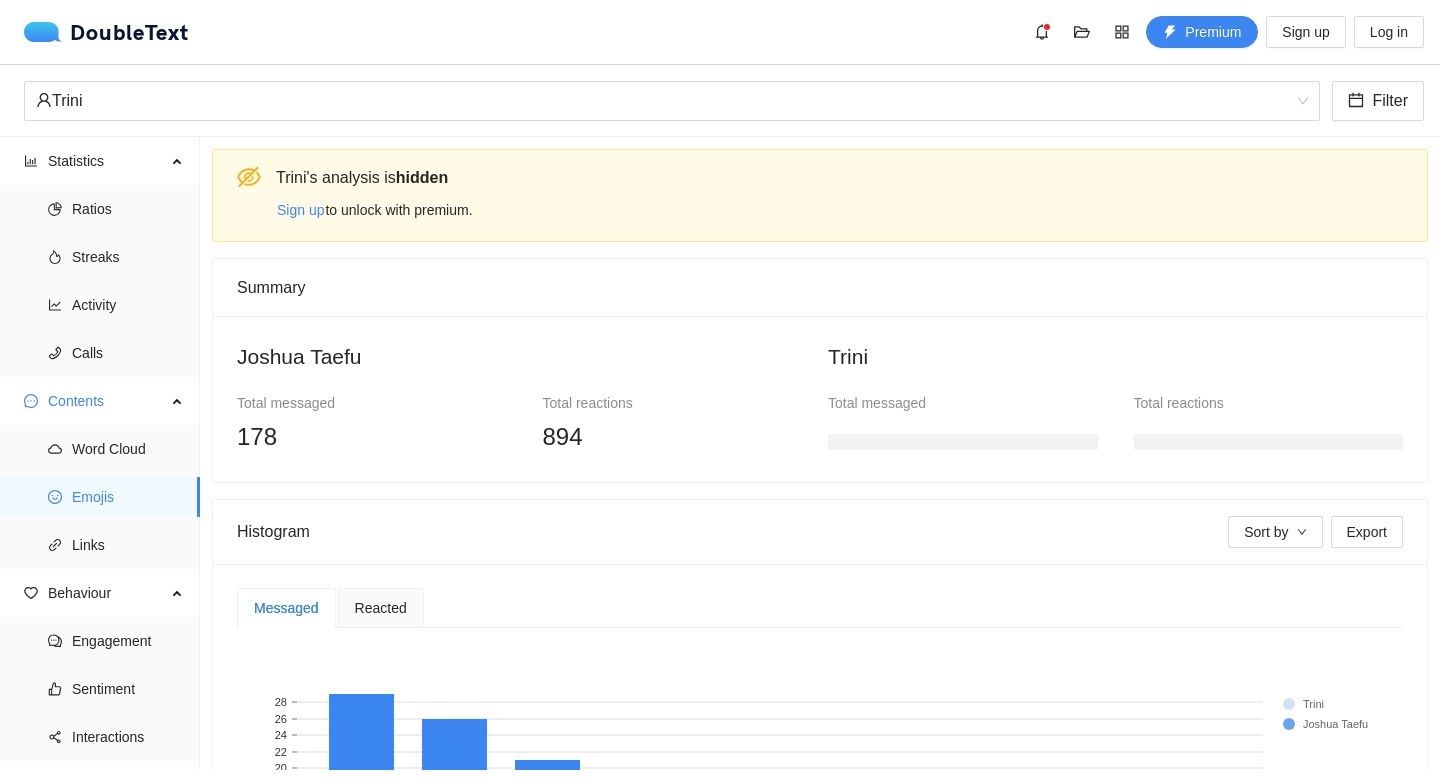 scroll, scrollTop: 348, scrollLeft: 0, axis: vertical 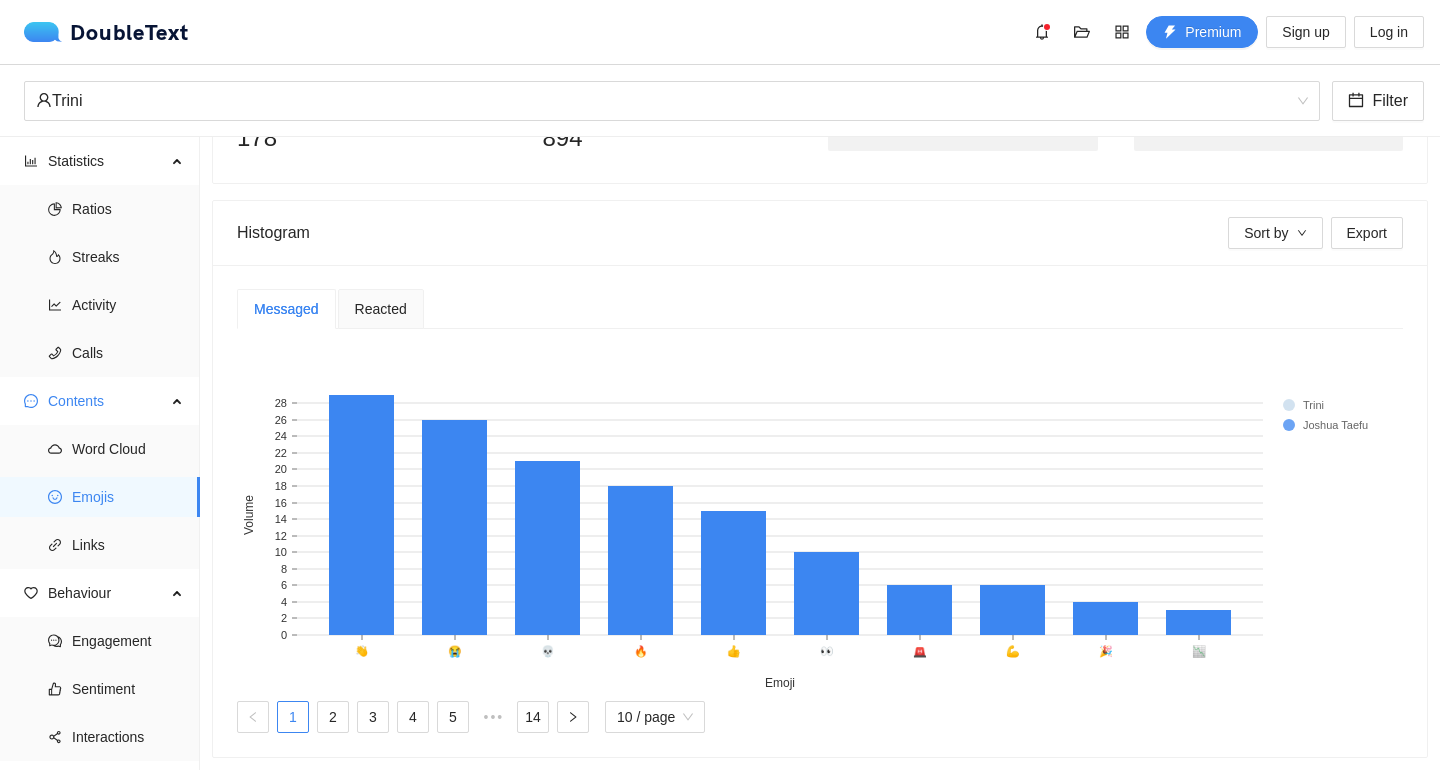 click on "Reacted" at bounding box center [381, 309] 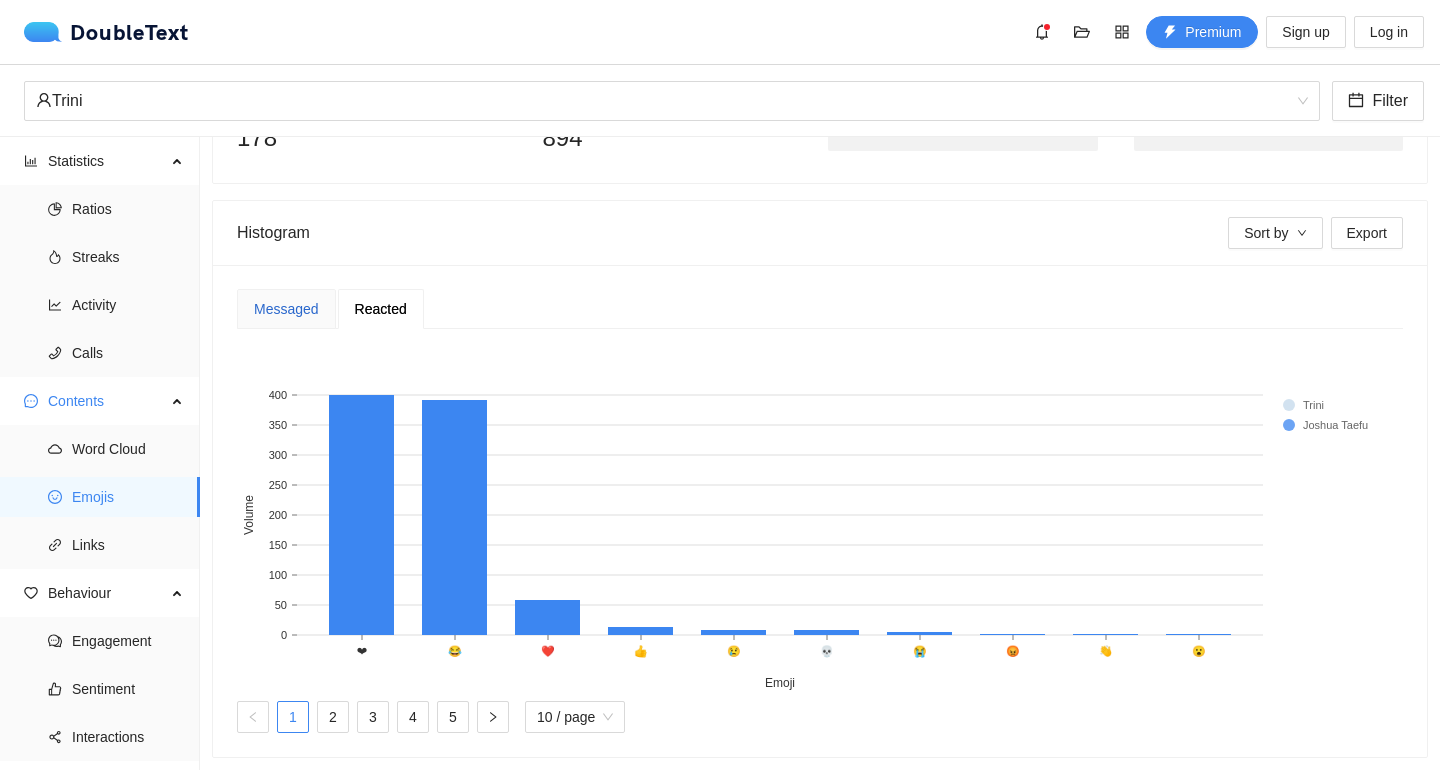 click on "Messaged" at bounding box center (286, 309) 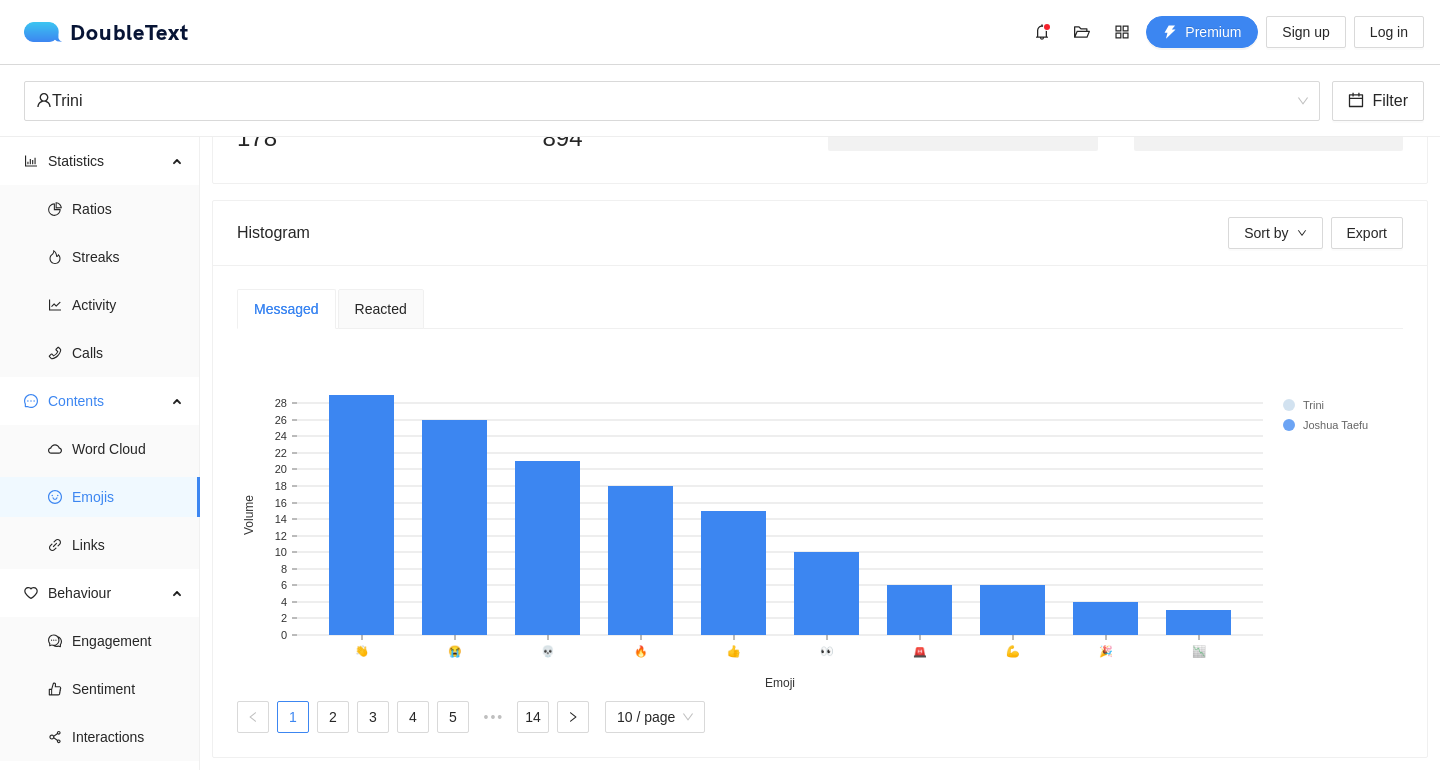 scroll, scrollTop: 0, scrollLeft: 0, axis: both 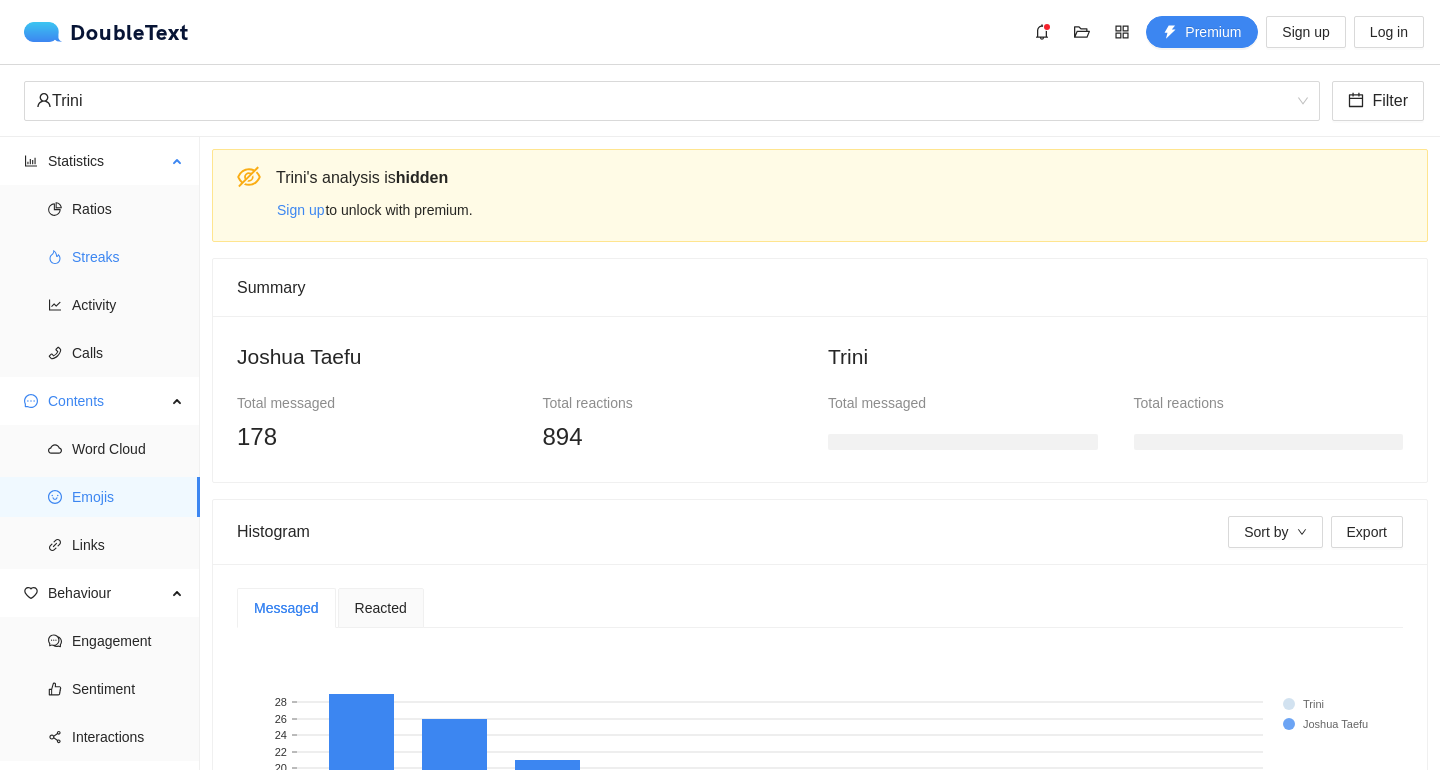 click on "Streaks" at bounding box center [128, 257] 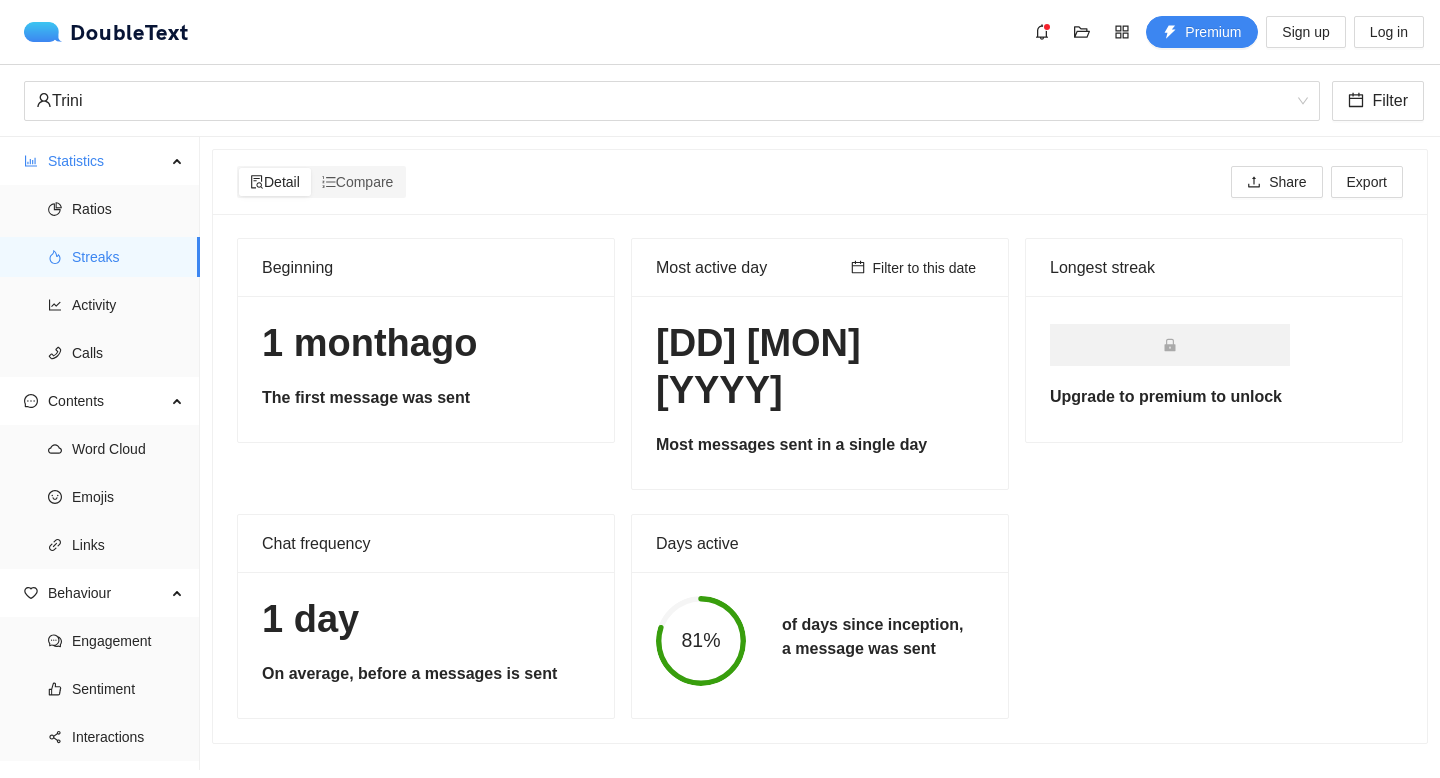 click on "Beginning 1 month ago The first message was sent Most active day Filter to this date [DD] [MON] [YYYY] Most messages sent in a single day Longest streak Upgrade to premium to unlock Chat frequency 1 day On average, before a messages is sent Days active 81% of days since inception, a message was sent" at bounding box center [820, 478] 